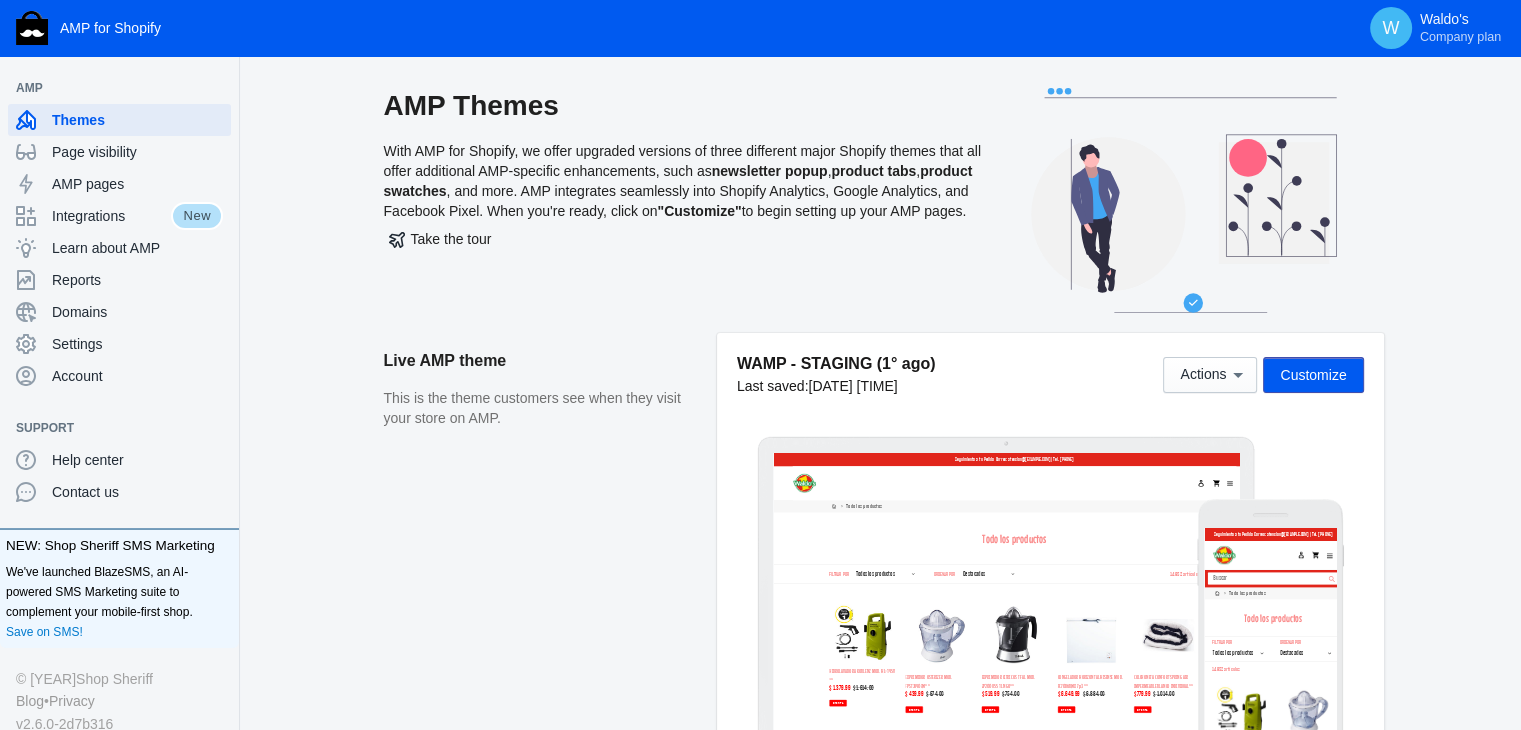 scroll, scrollTop: 0, scrollLeft: 0, axis: both 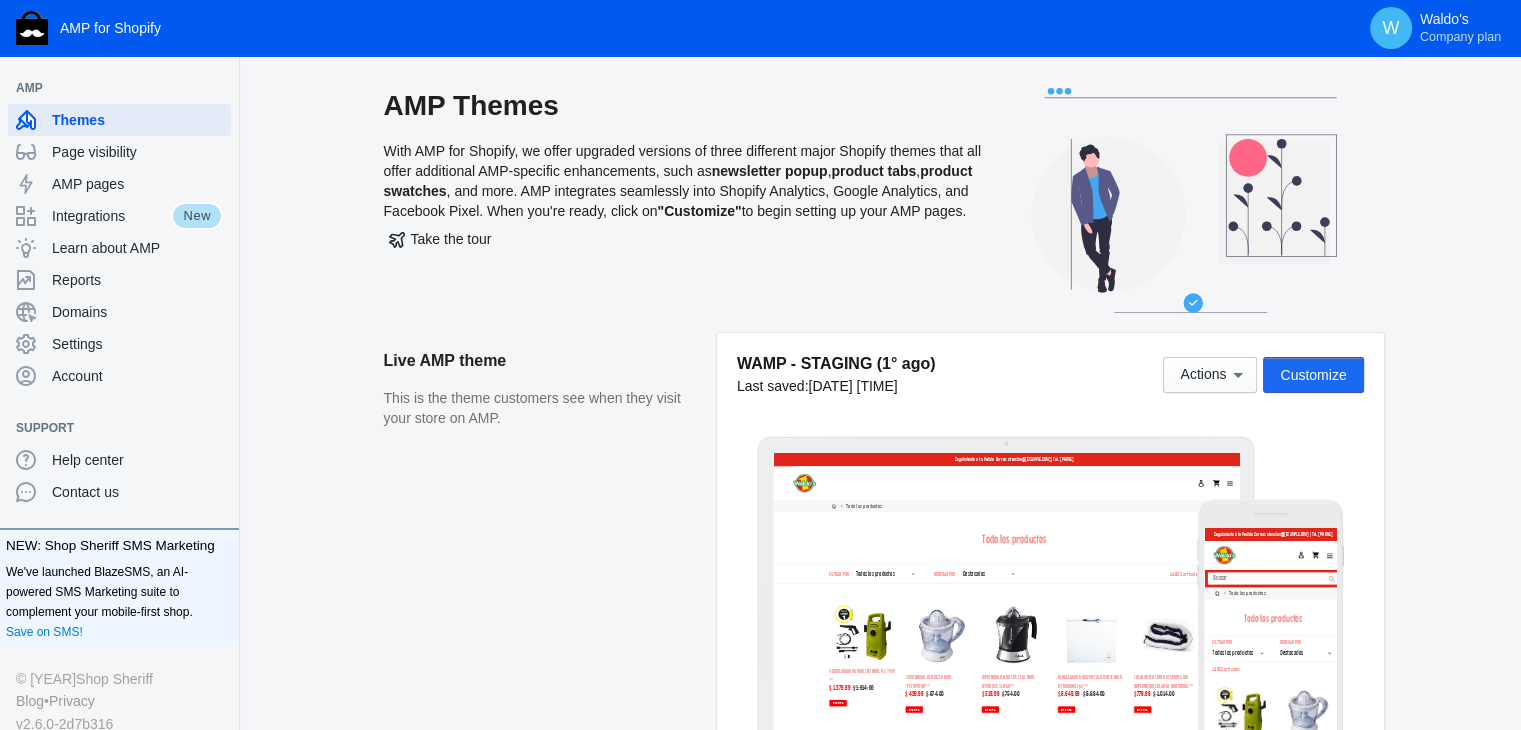 click on "Customize" at bounding box center [1313, 375] 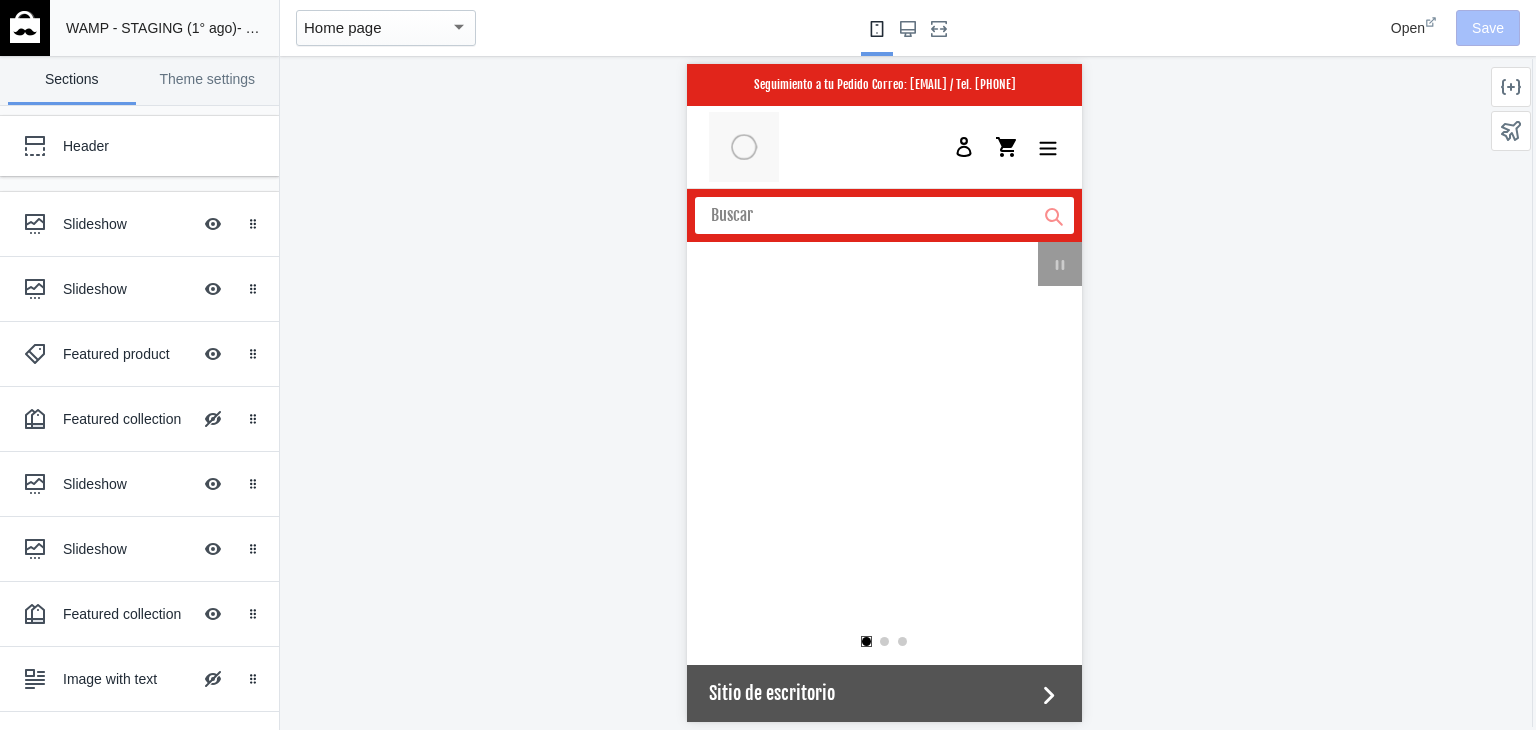 scroll, scrollTop: 0, scrollLeft: 0, axis: both 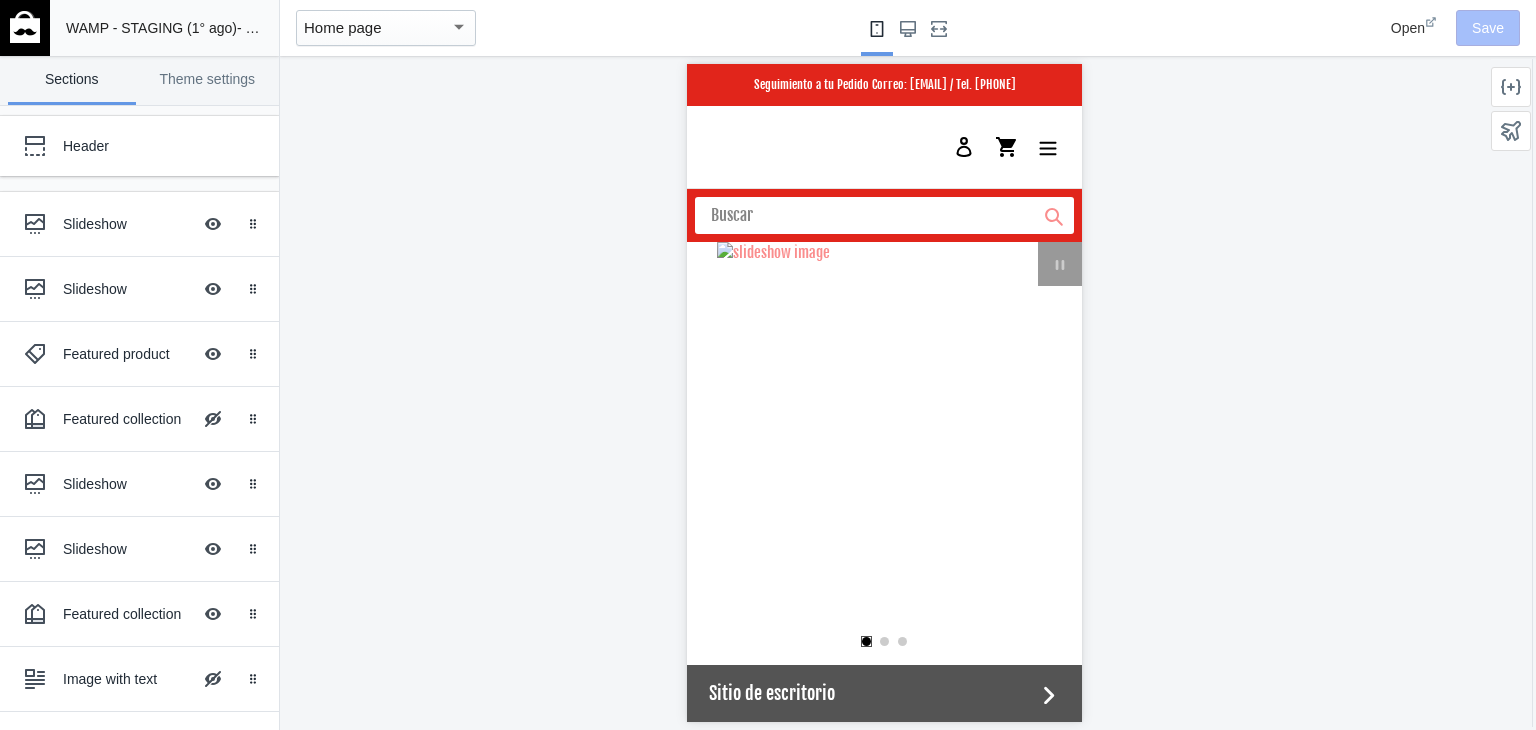 click at bounding box center (25, 27) 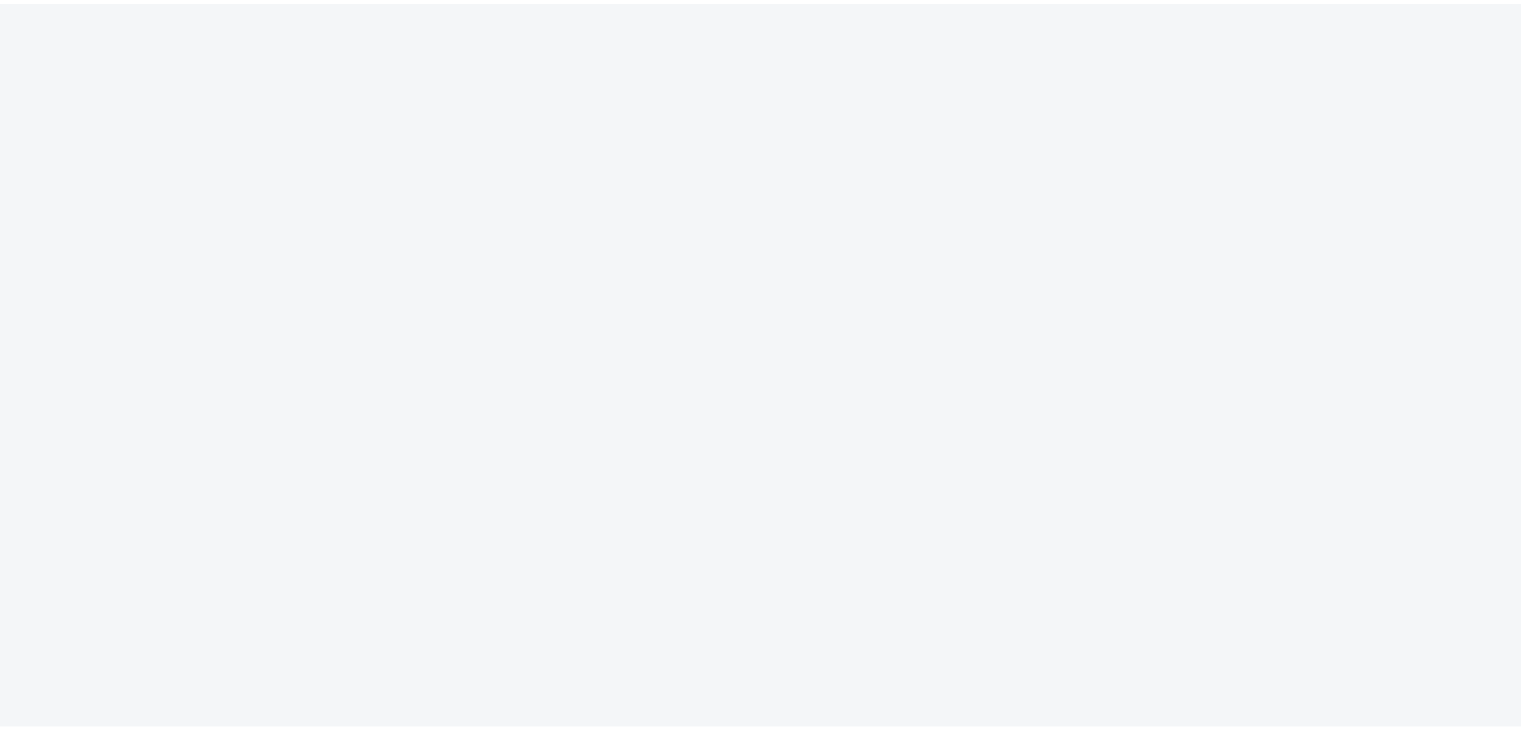 scroll, scrollTop: 0, scrollLeft: 0, axis: both 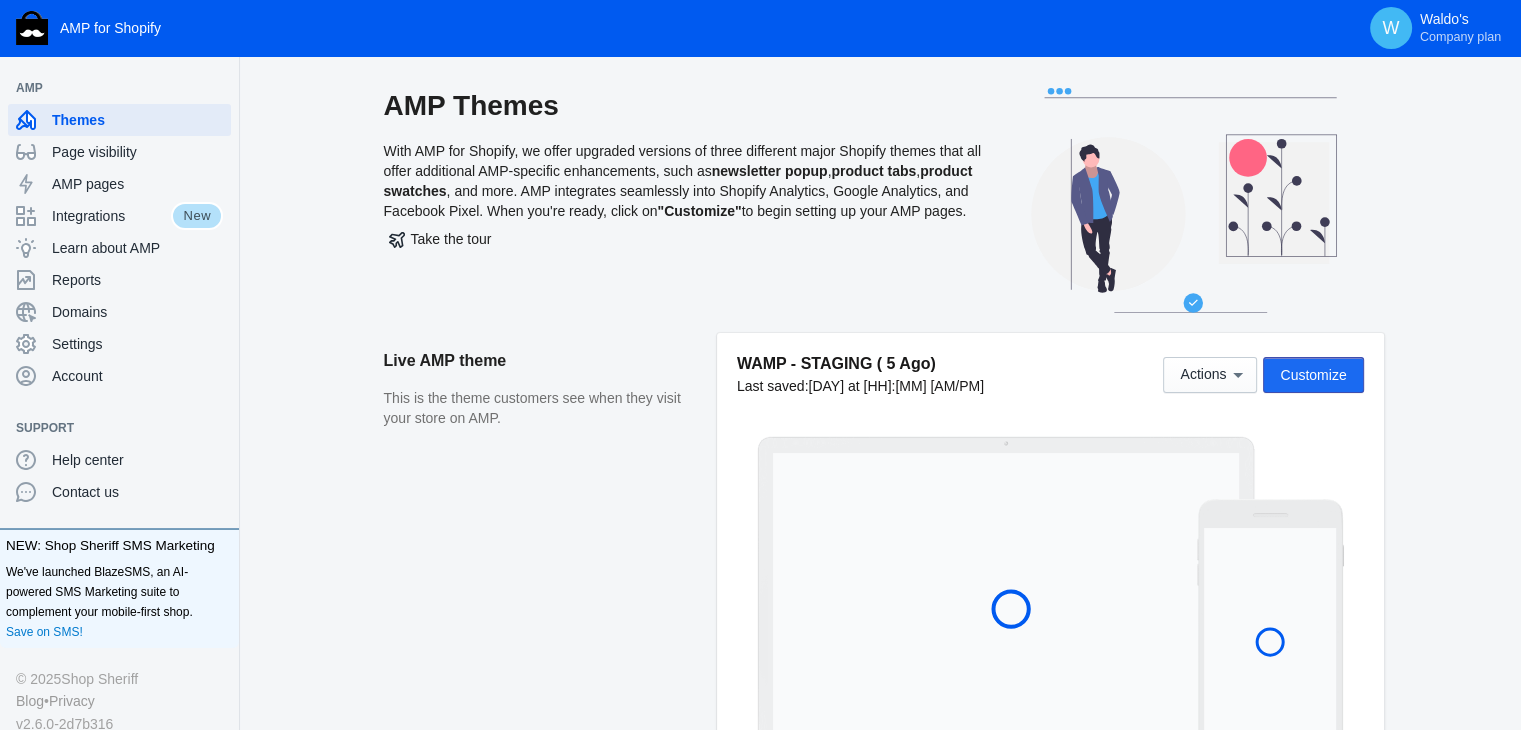 click on "Customize" at bounding box center (1313, 375) 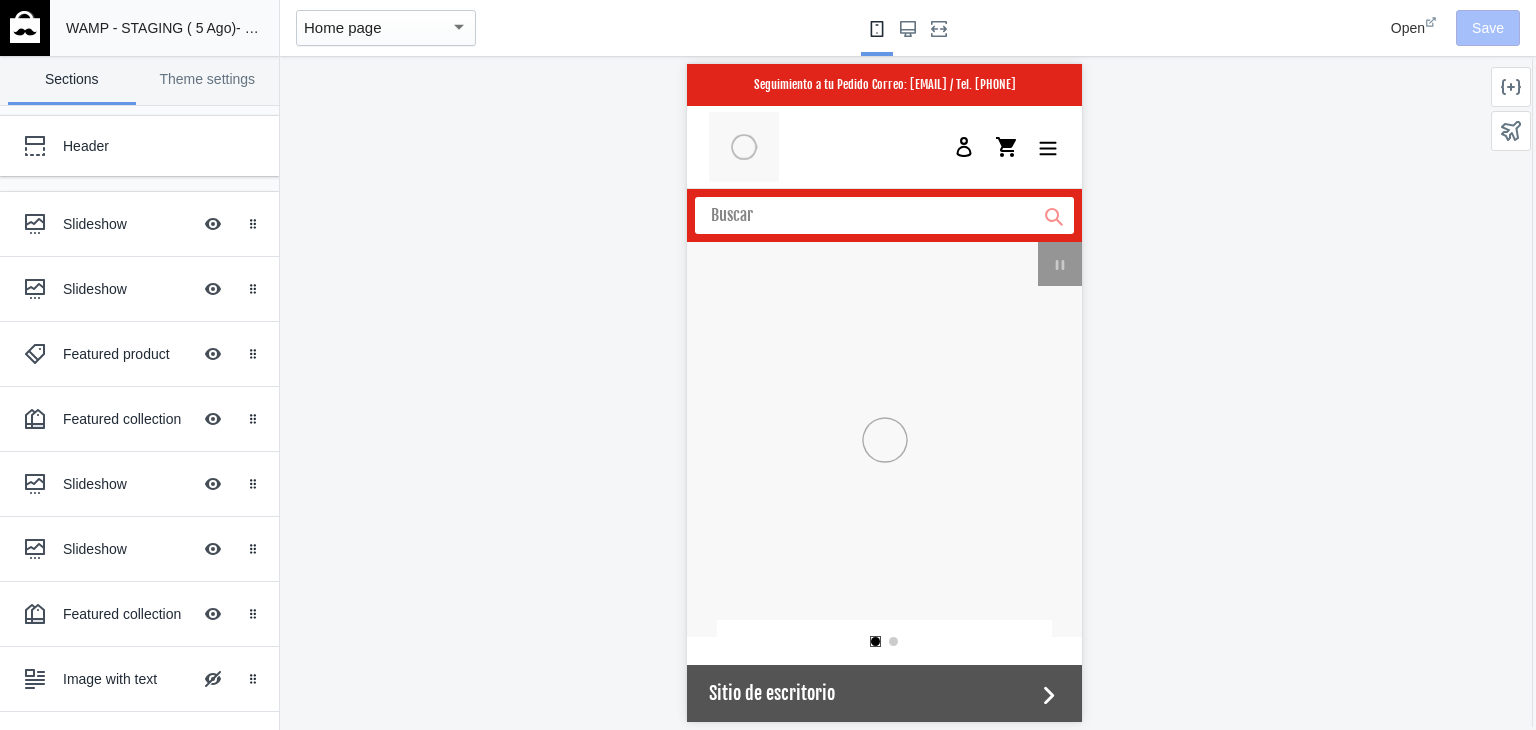 scroll, scrollTop: 0, scrollLeft: 0, axis: both 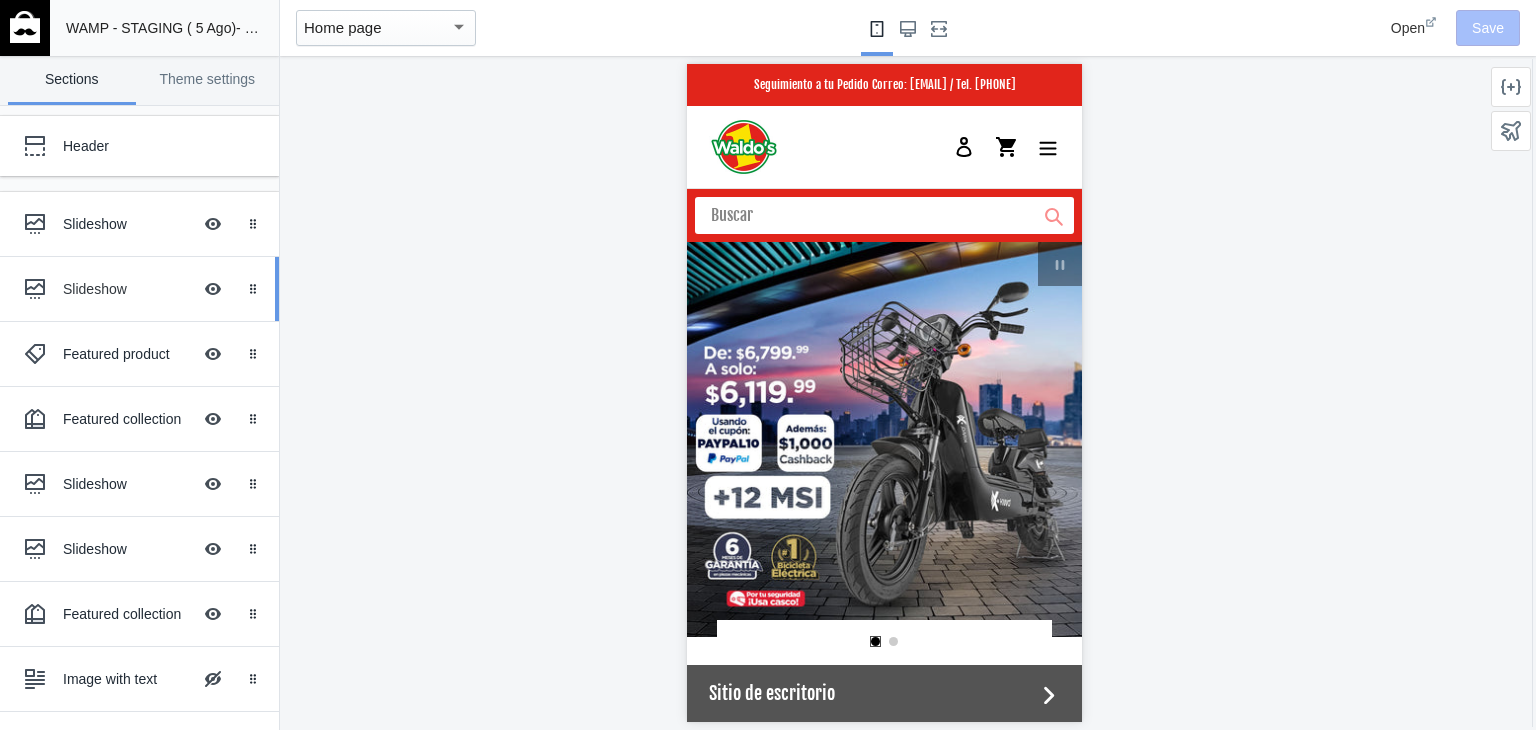 click on "Slideshow" at bounding box center [127, 289] 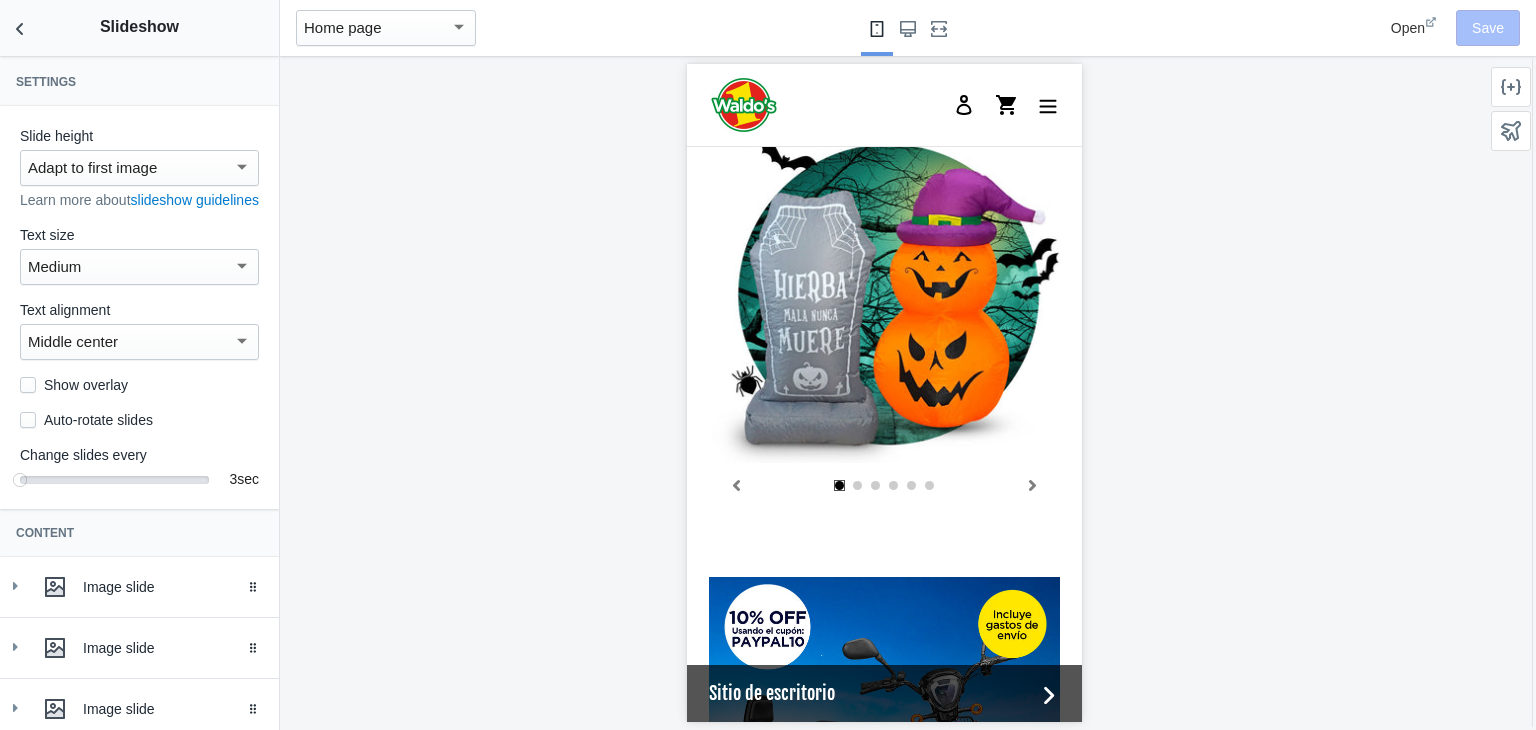scroll, scrollTop: 658, scrollLeft: 0, axis: vertical 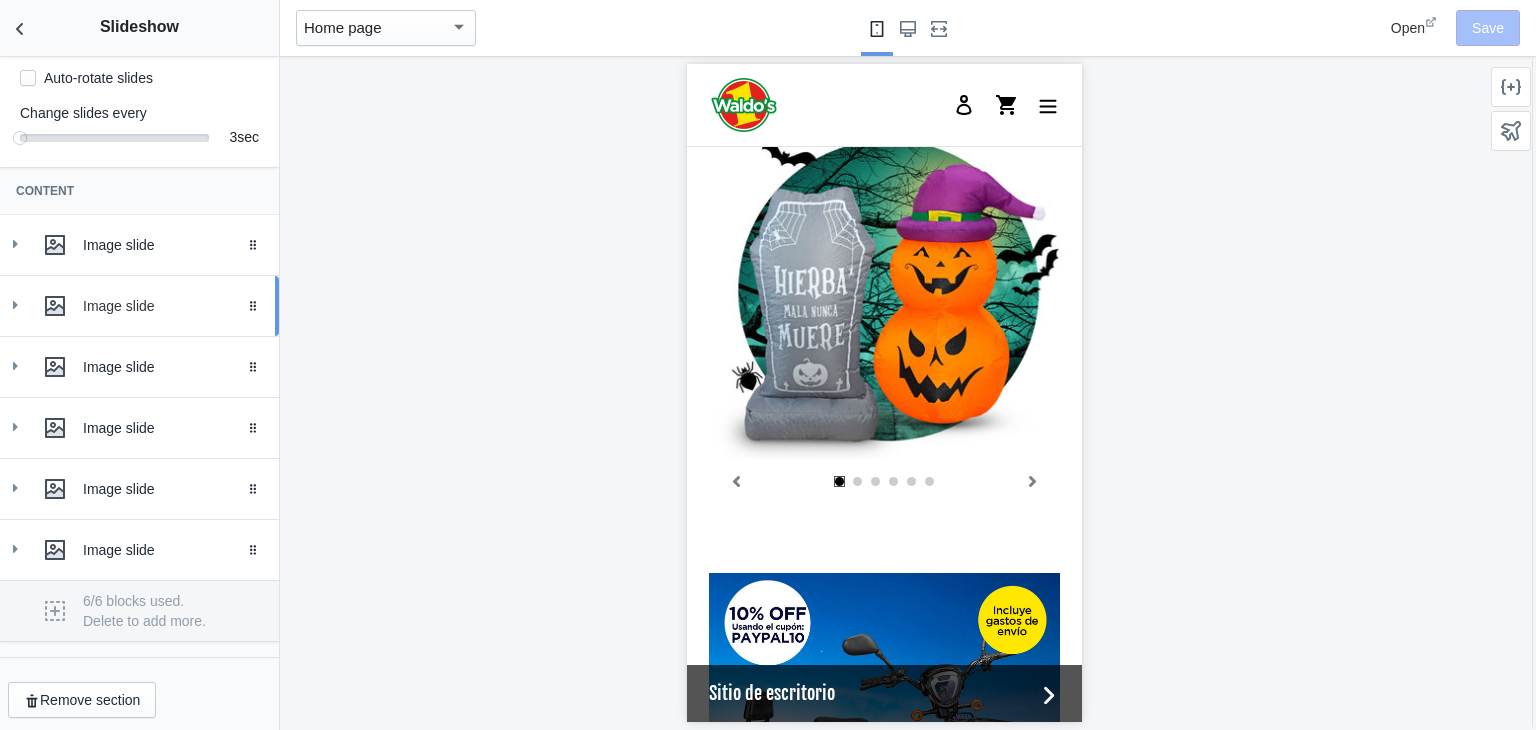 click 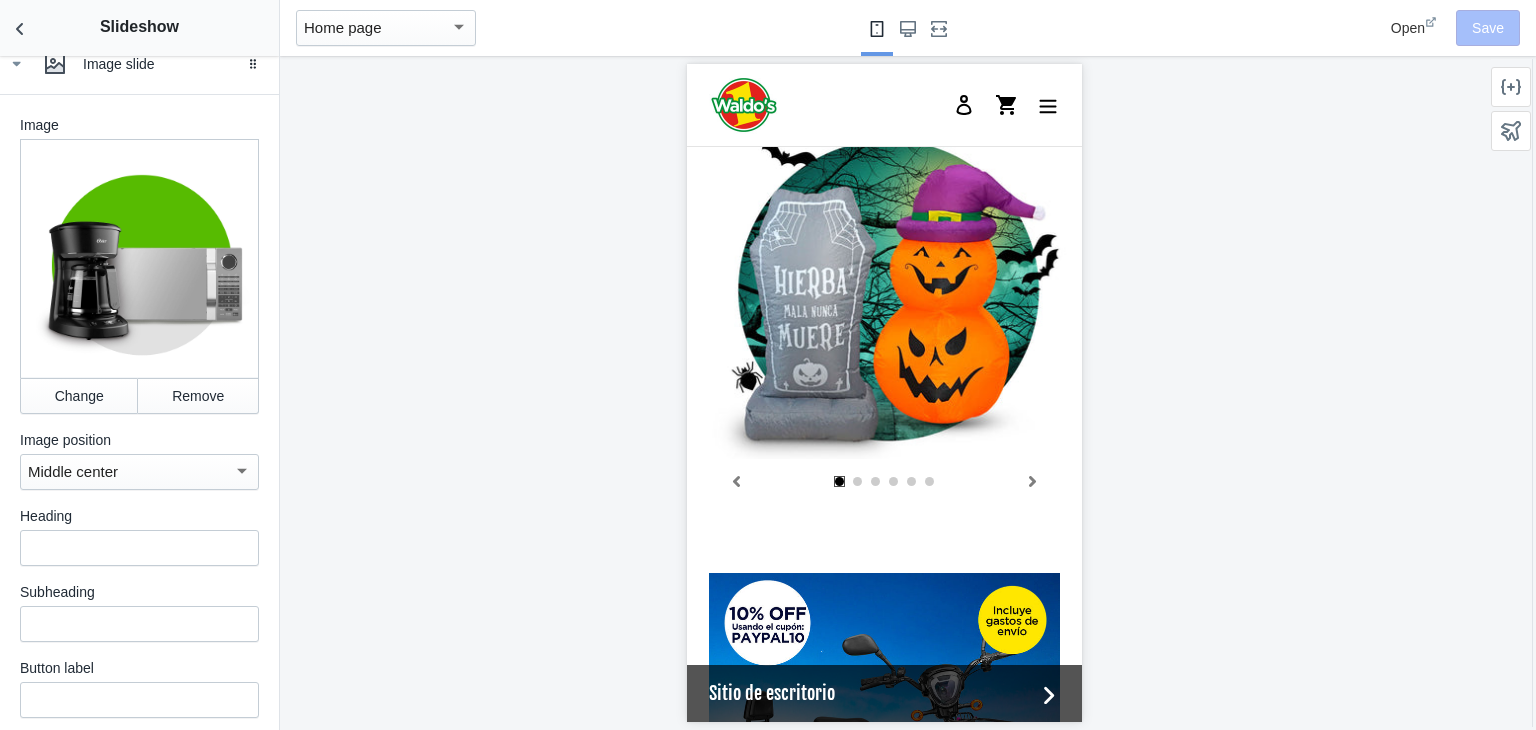 scroll, scrollTop: 587, scrollLeft: 0, axis: vertical 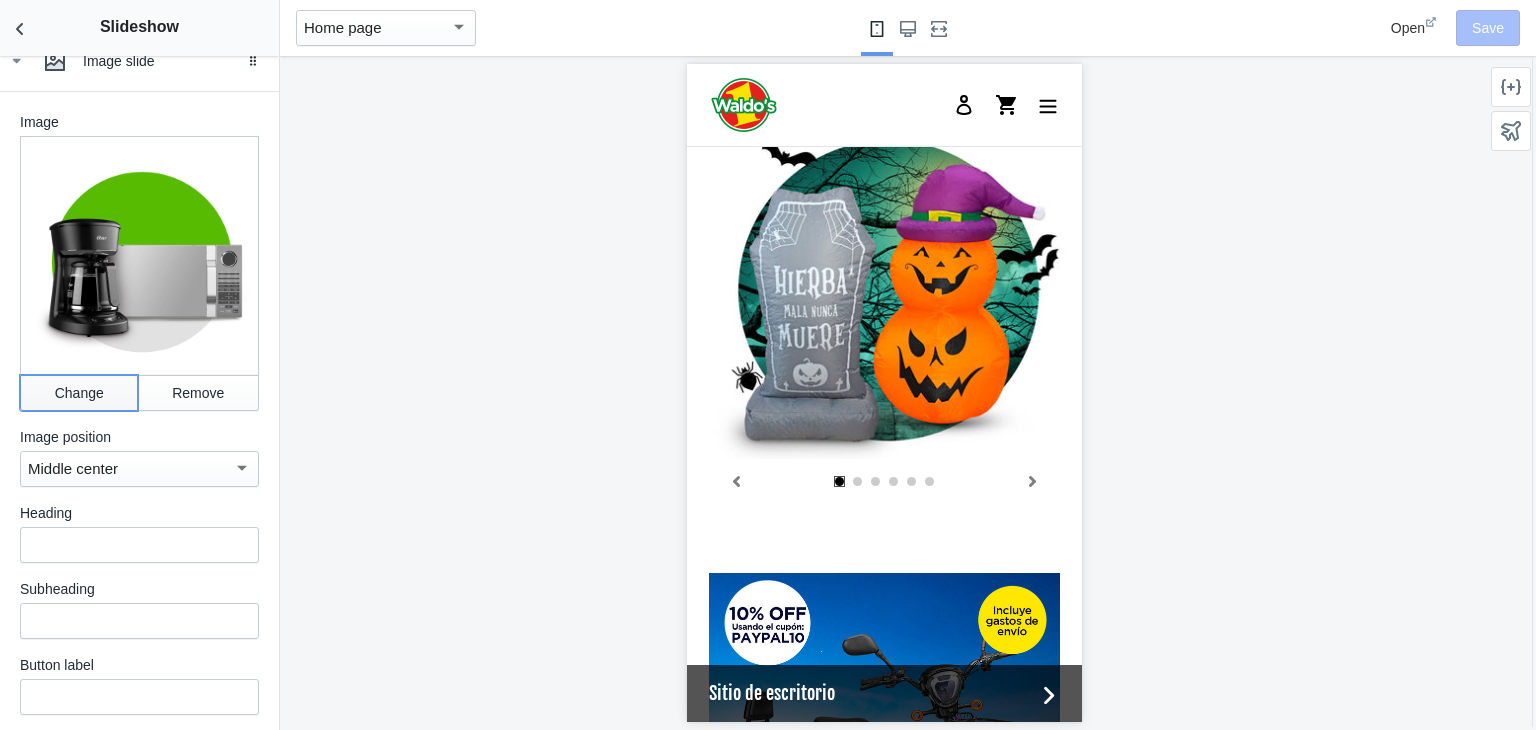 click on "Change" at bounding box center (79, 393) 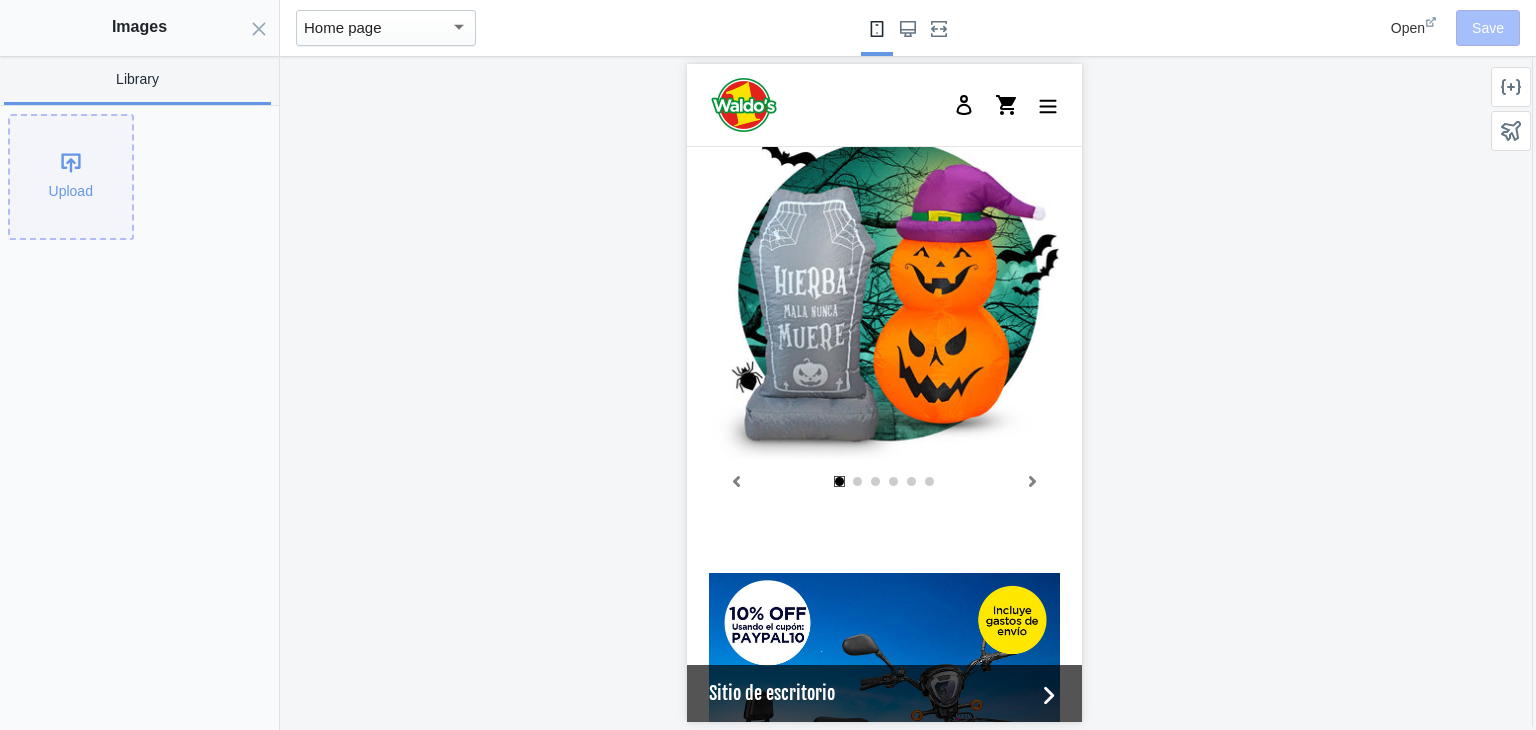 click on "Upload" 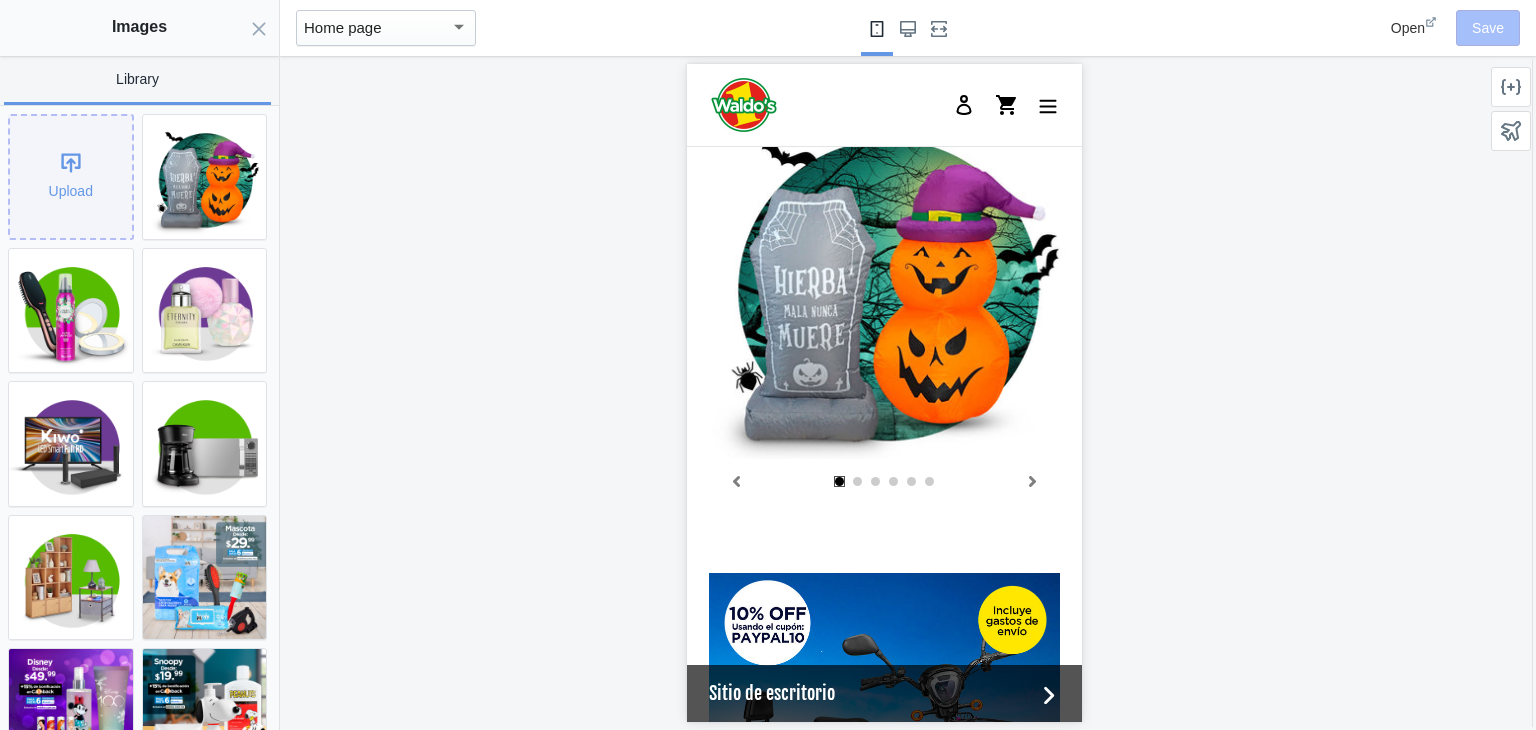 scroll, scrollTop: 0, scrollLeft: 0, axis: both 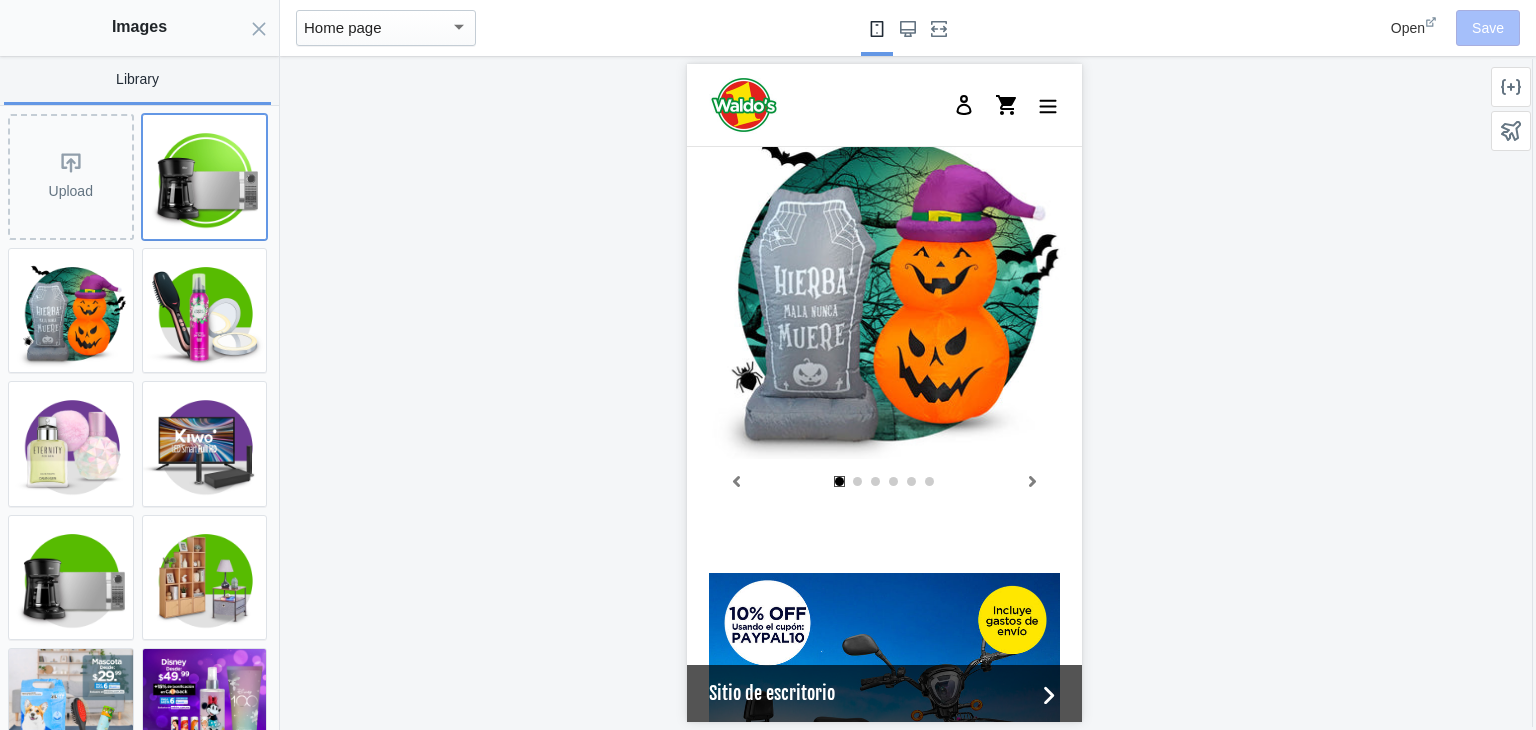 click 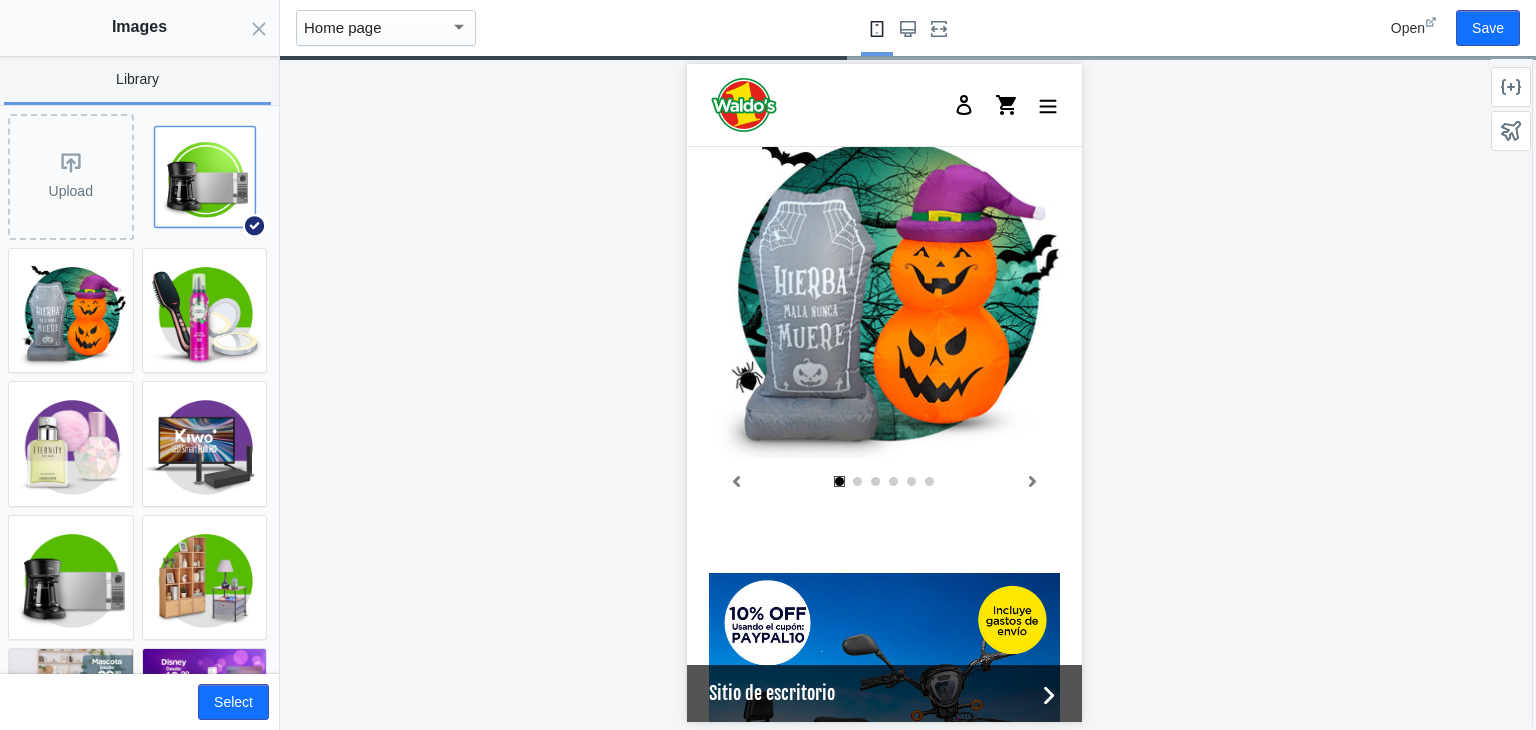 scroll, scrollTop: 0, scrollLeft: 380, axis: horizontal 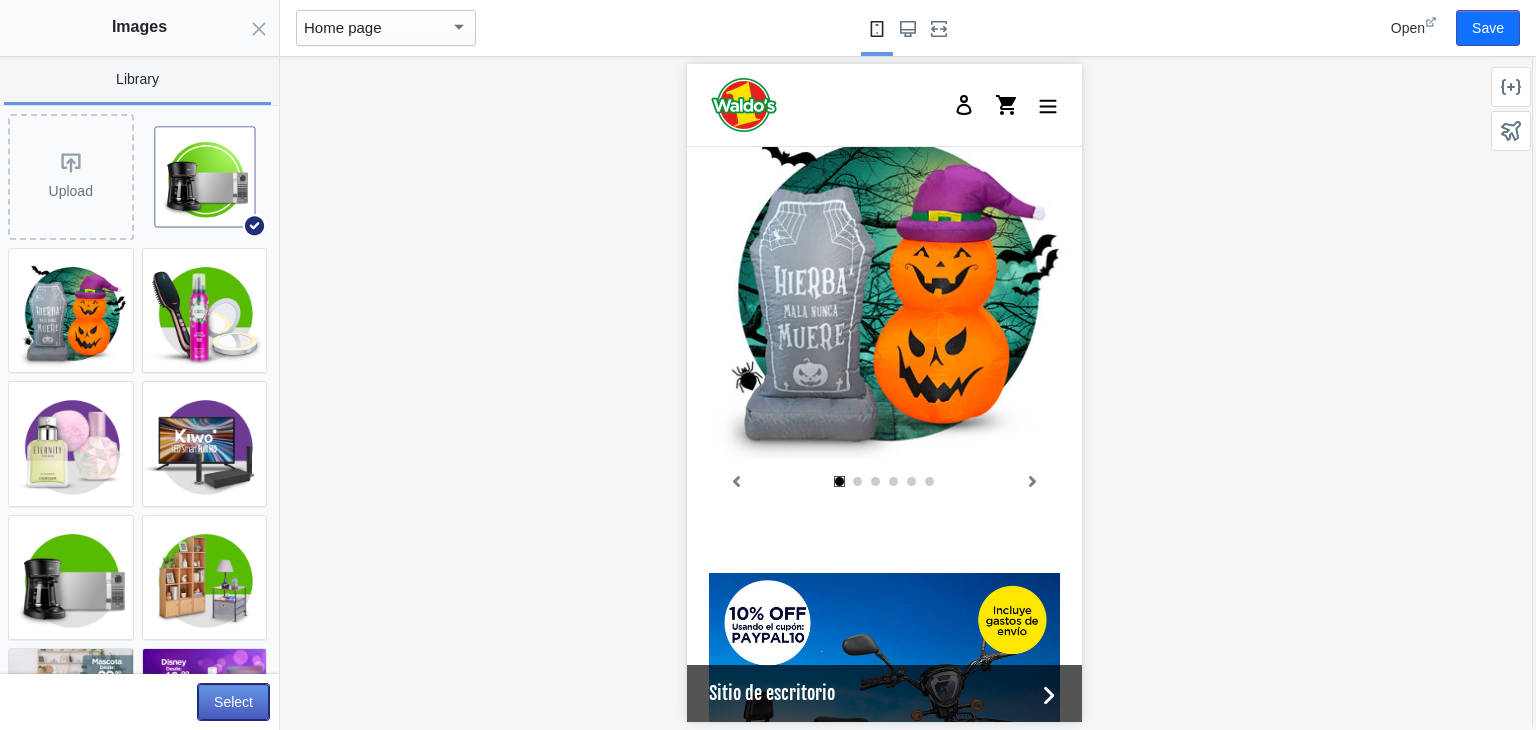 click on "Select" 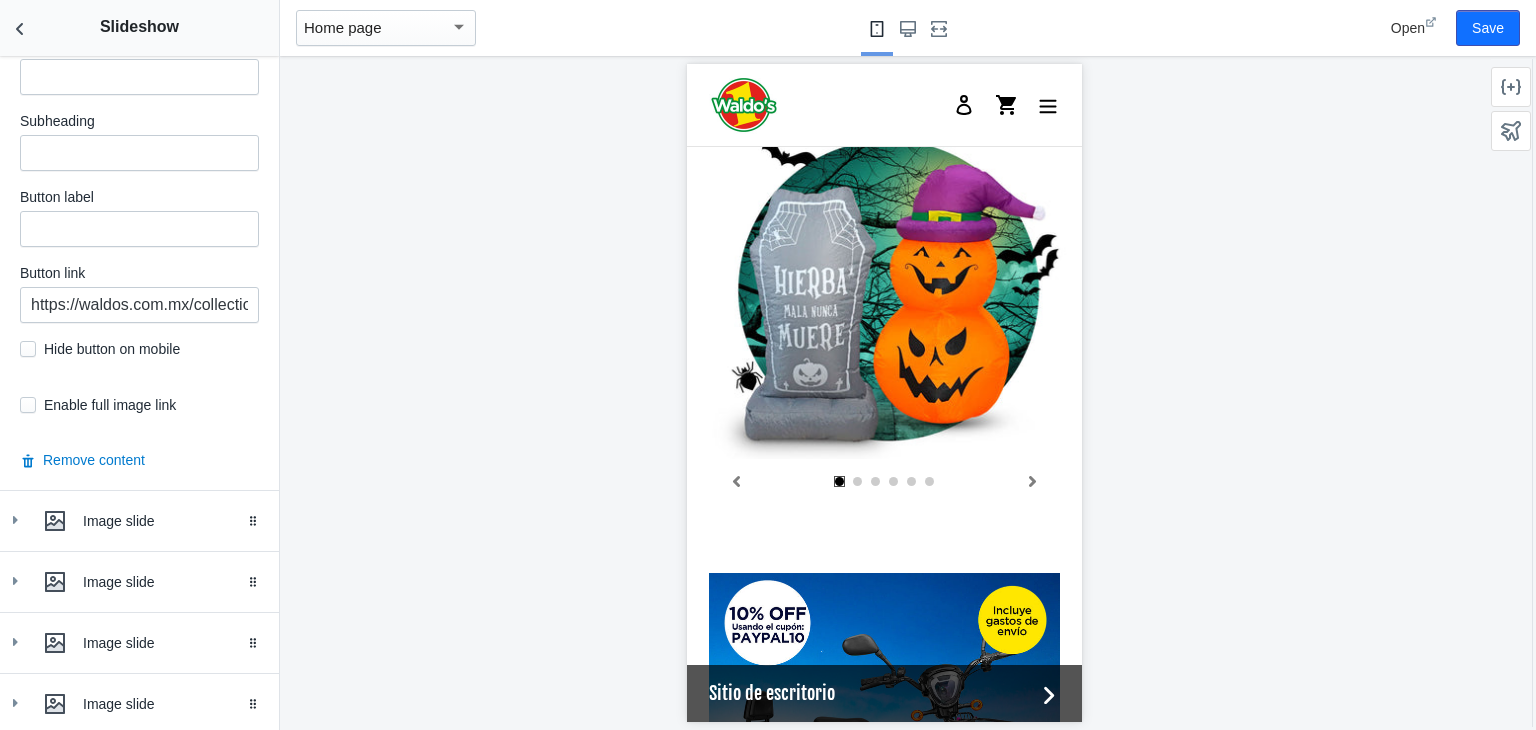 scroll, scrollTop: 1217, scrollLeft: 0, axis: vertical 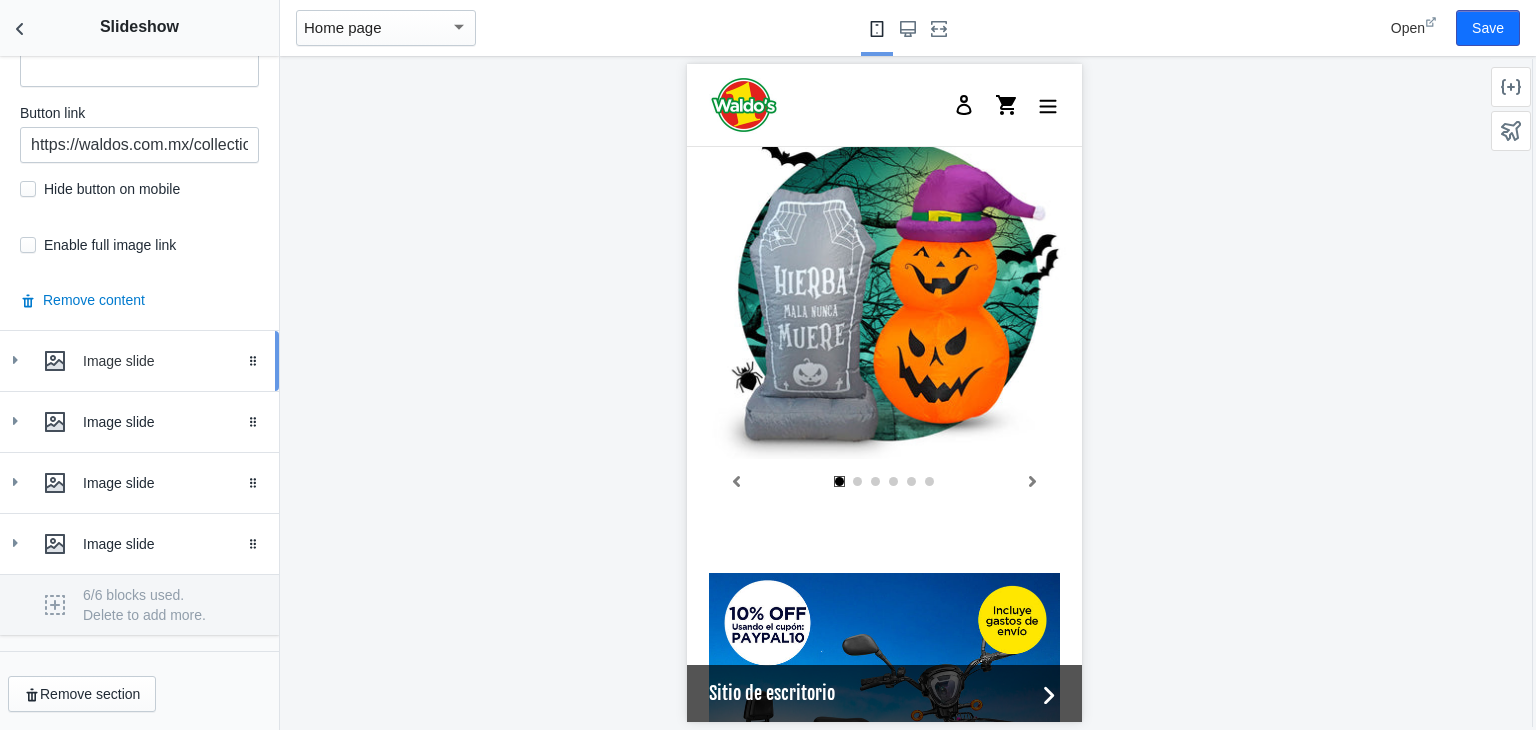 click on "Image slide" at bounding box center (139, 361) 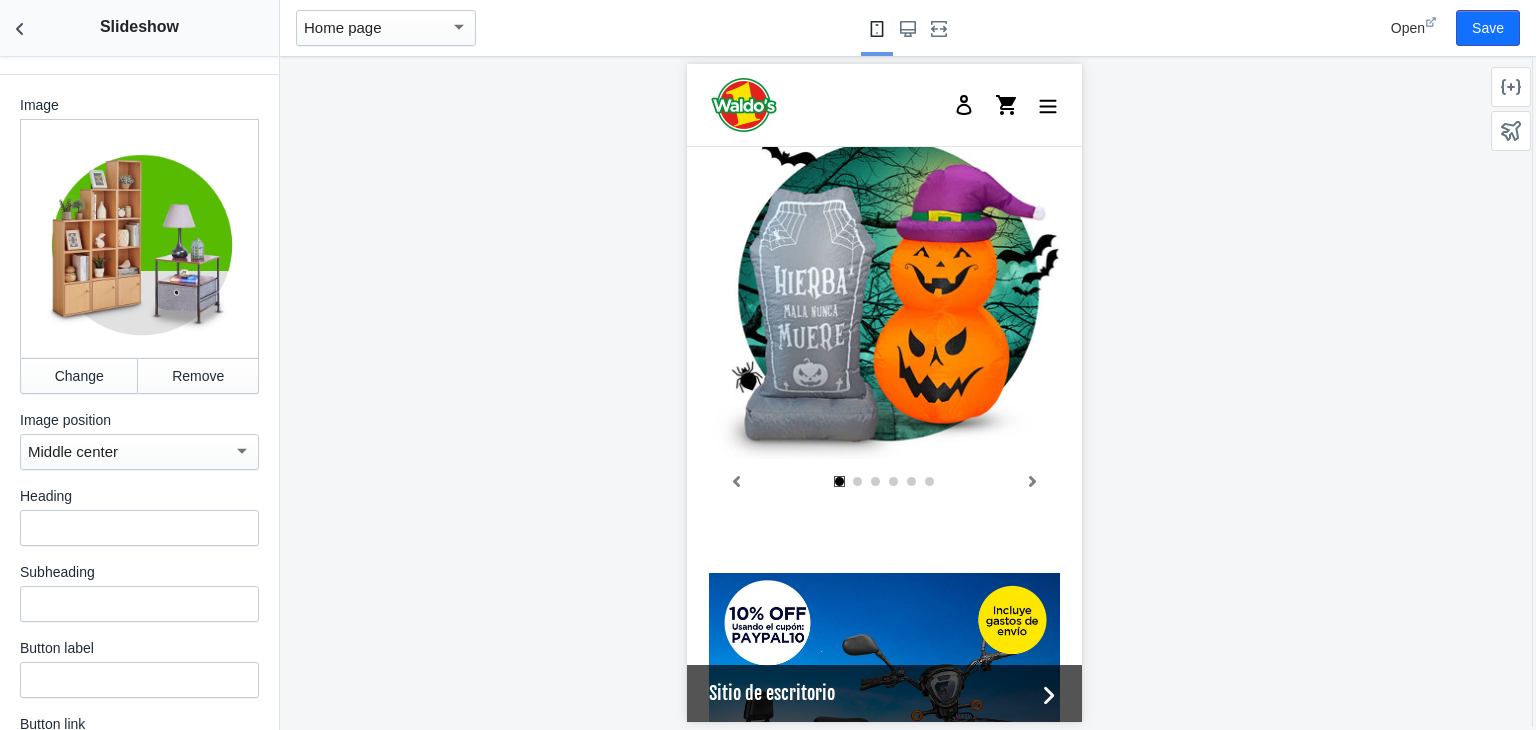 scroll, scrollTop: 1540, scrollLeft: 0, axis: vertical 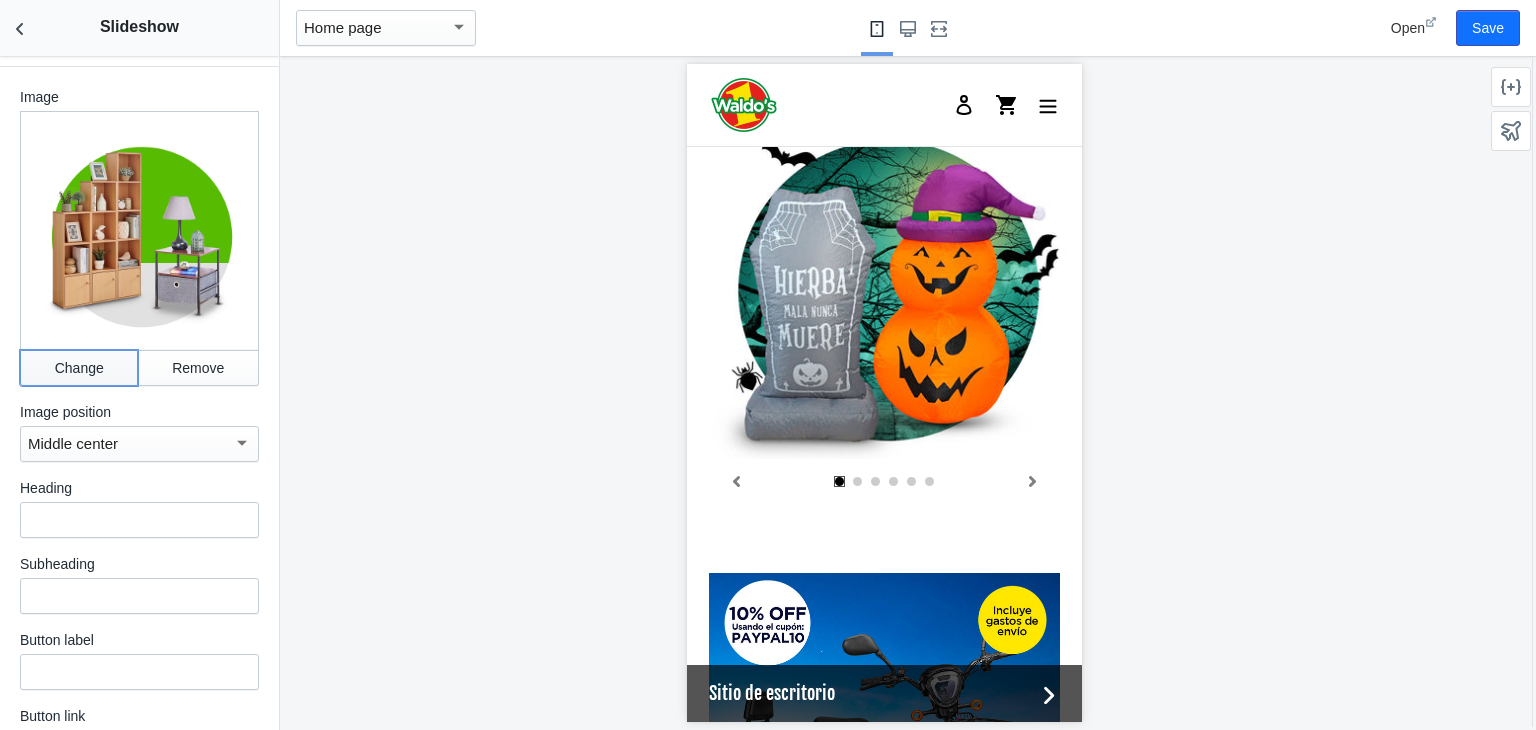 click on "Change" at bounding box center [79, 368] 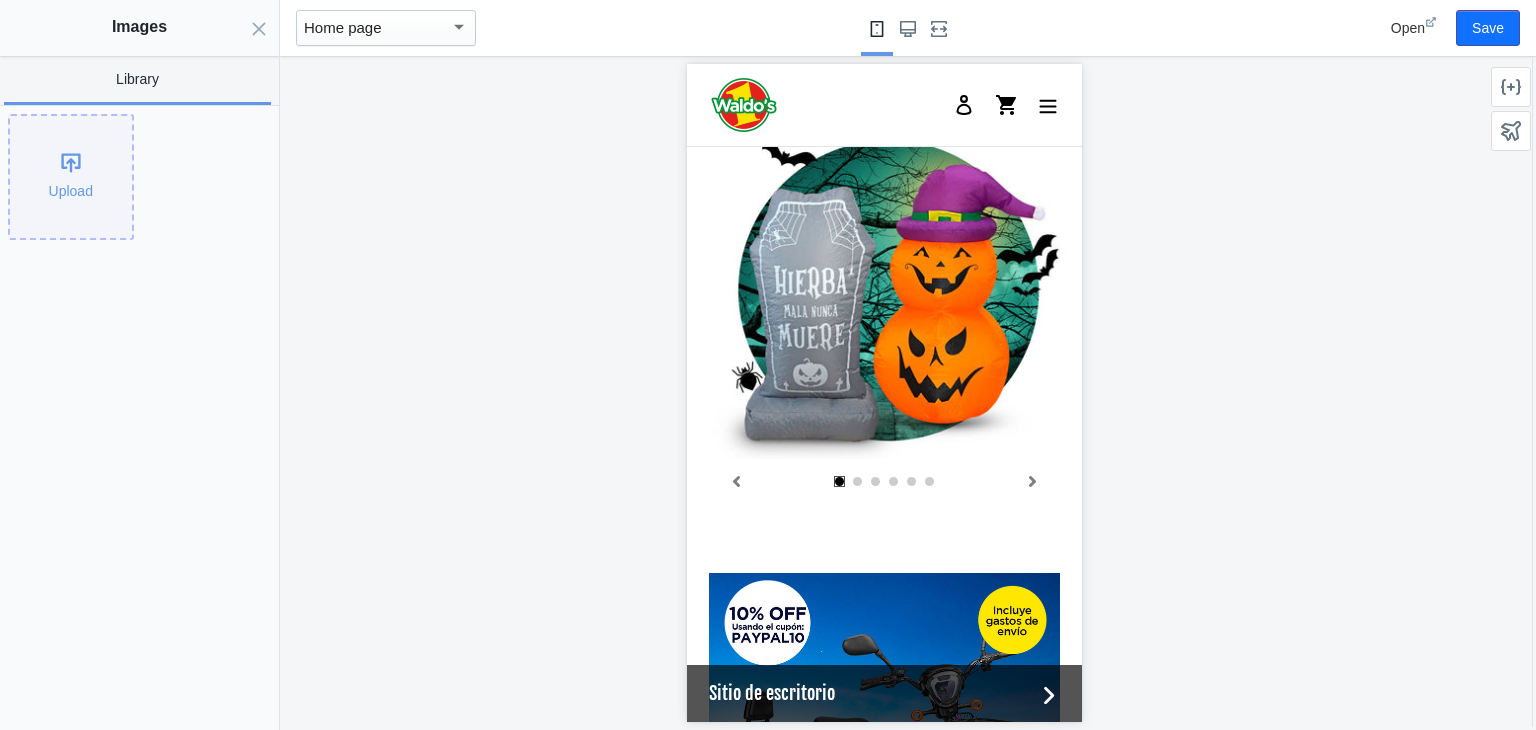 click on "Upload" 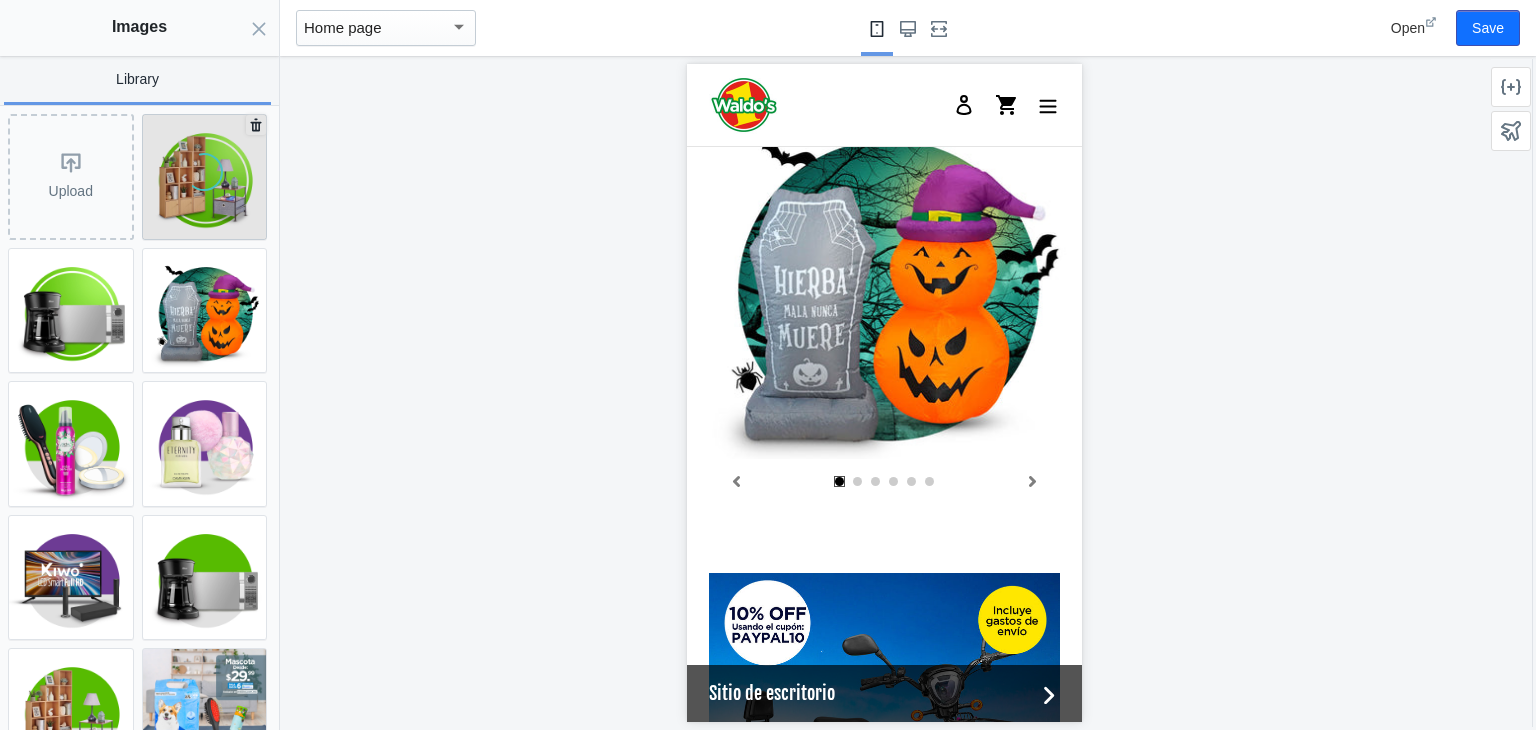 scroll, scrollTop: 0, scrollLeft: 380, axis: horizontal 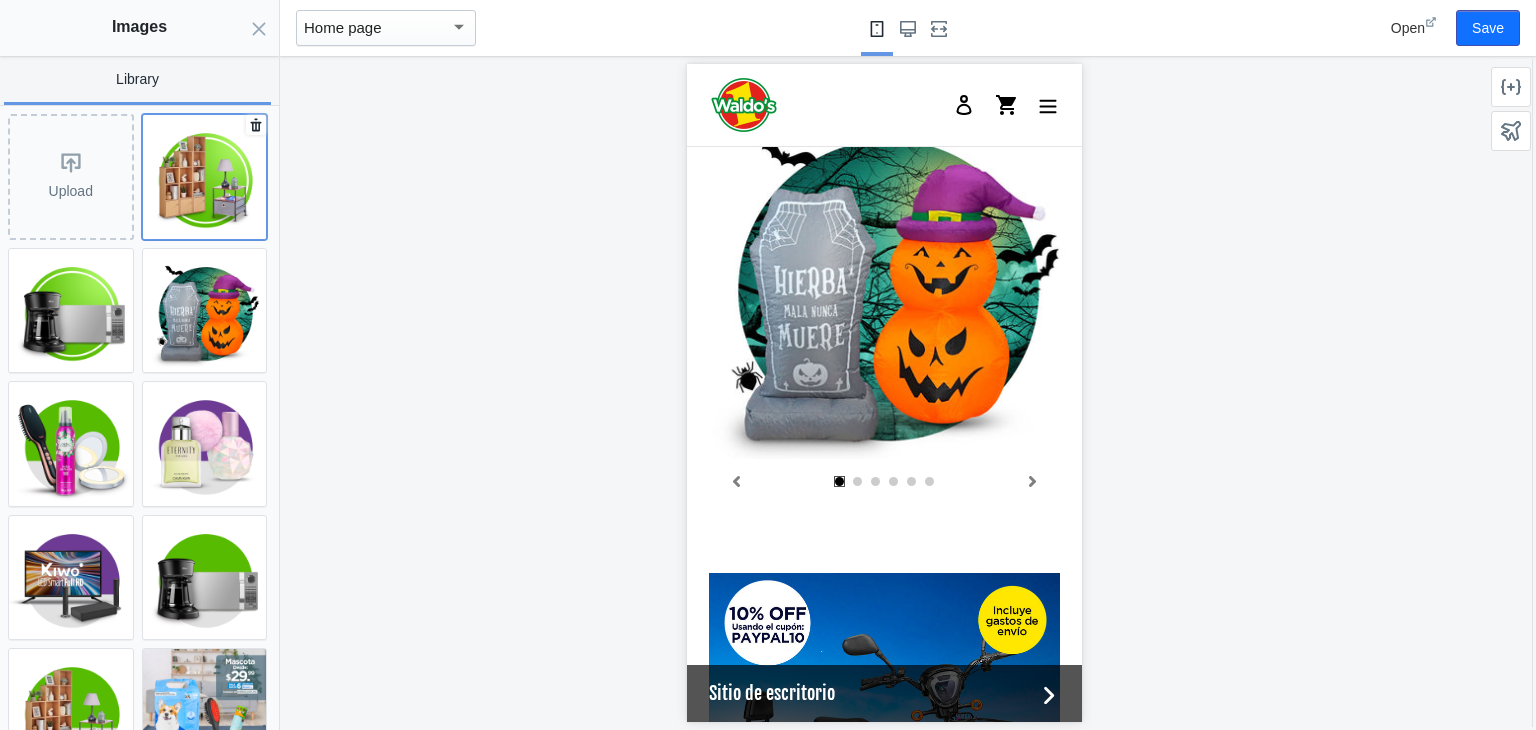 click 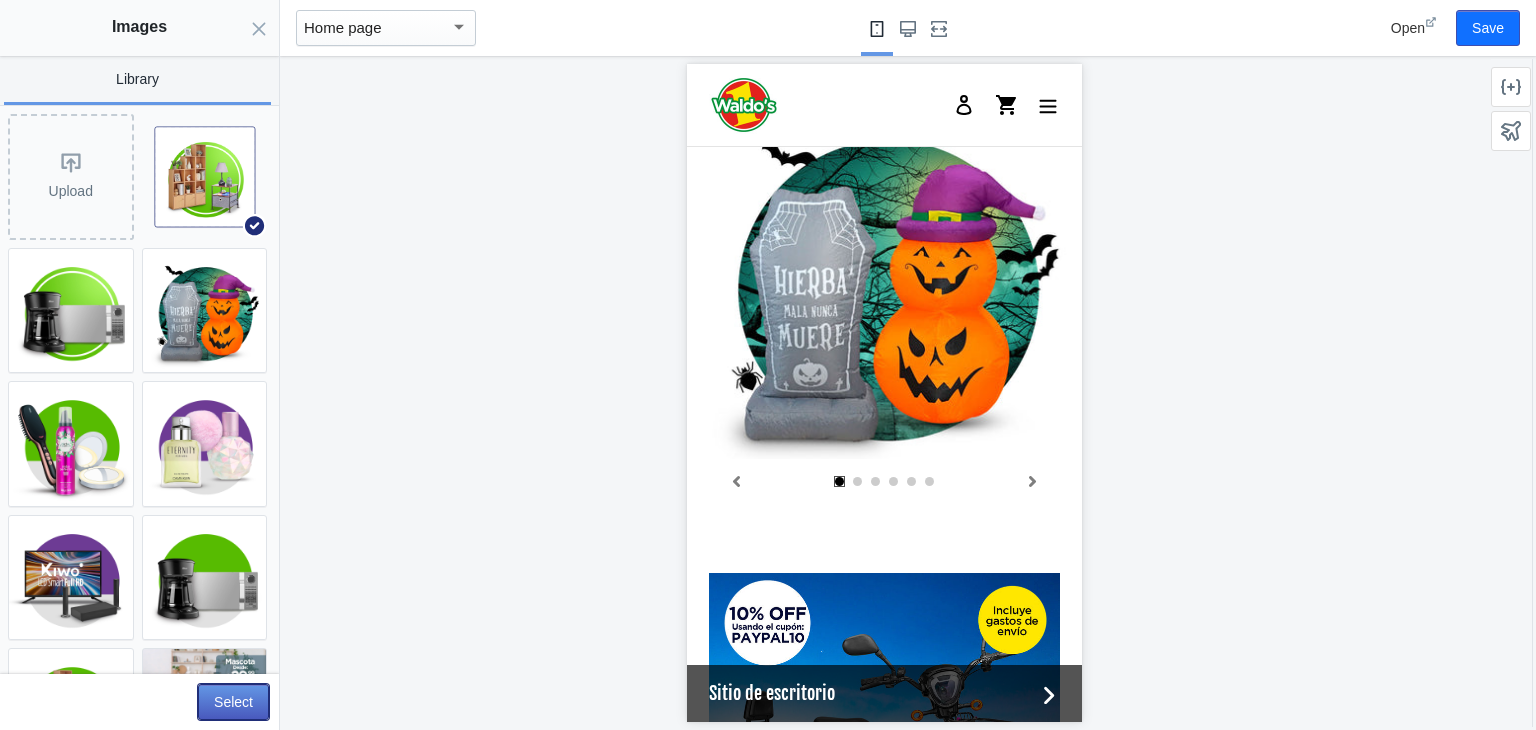 click on "Select" 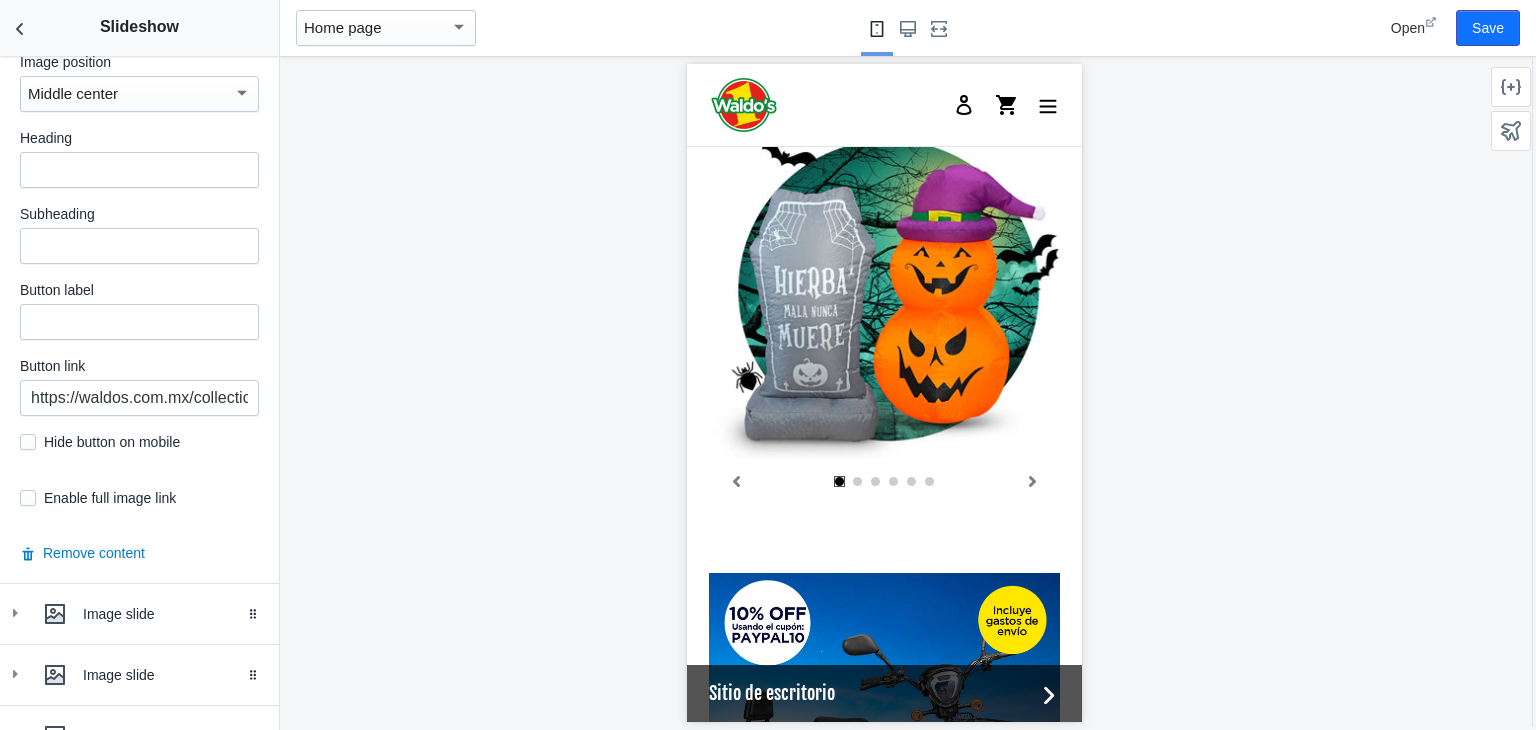 scroll, scrollTop: 2067, scrollLeft: 0, axis: vertical 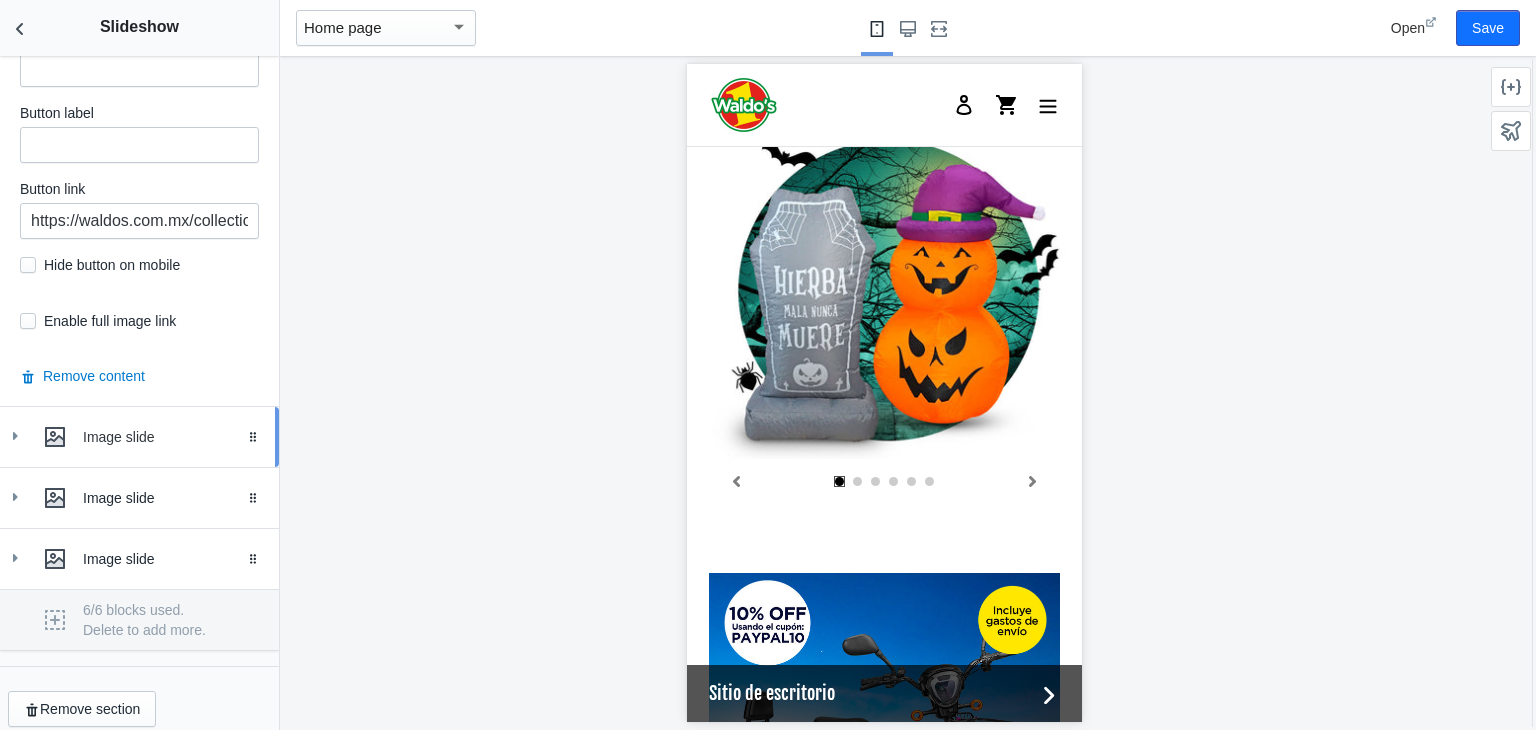 click on "Image slide Drag to reorder" at bounding box center (139, 437) 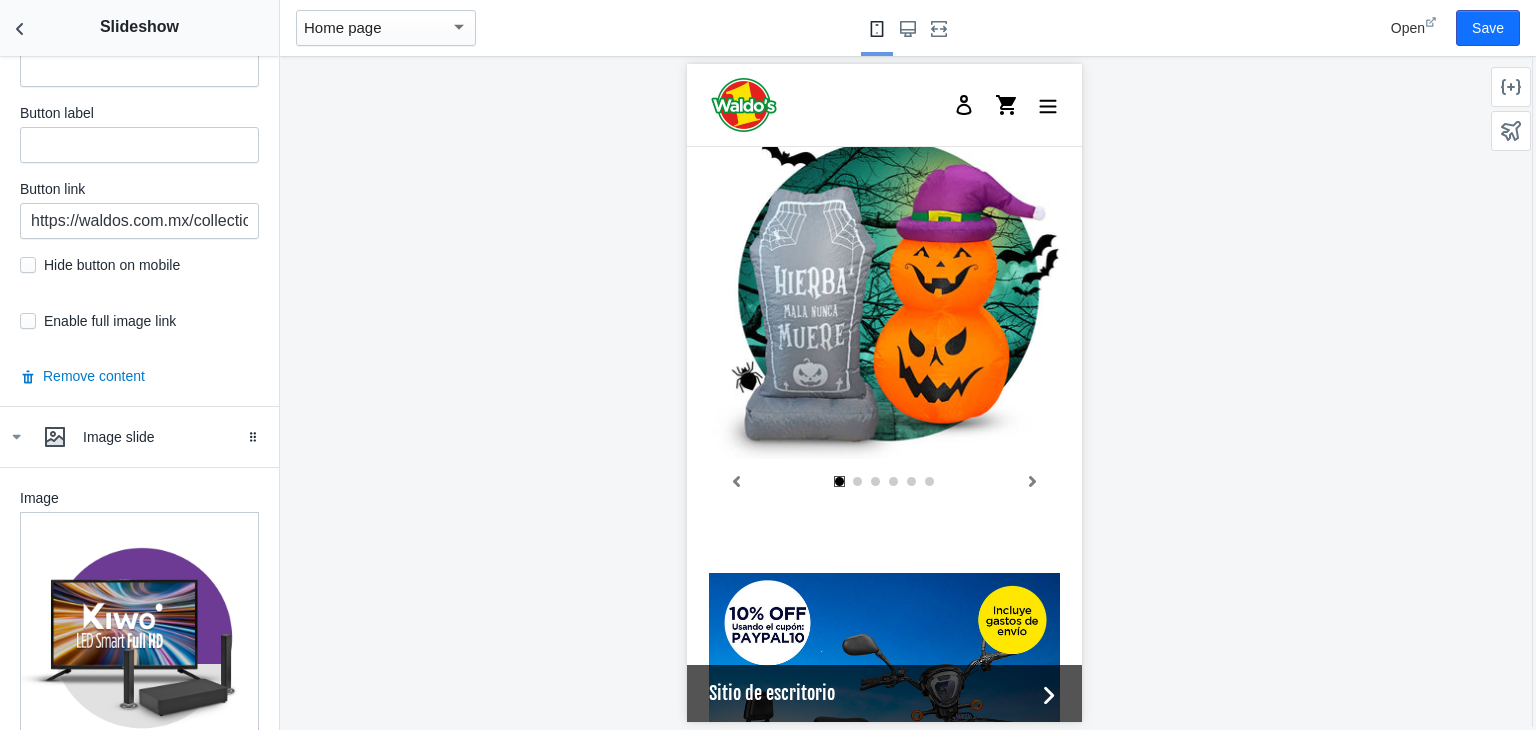 scroll, scrollTop: 2421, scrollLeft: 0, axis: vertical 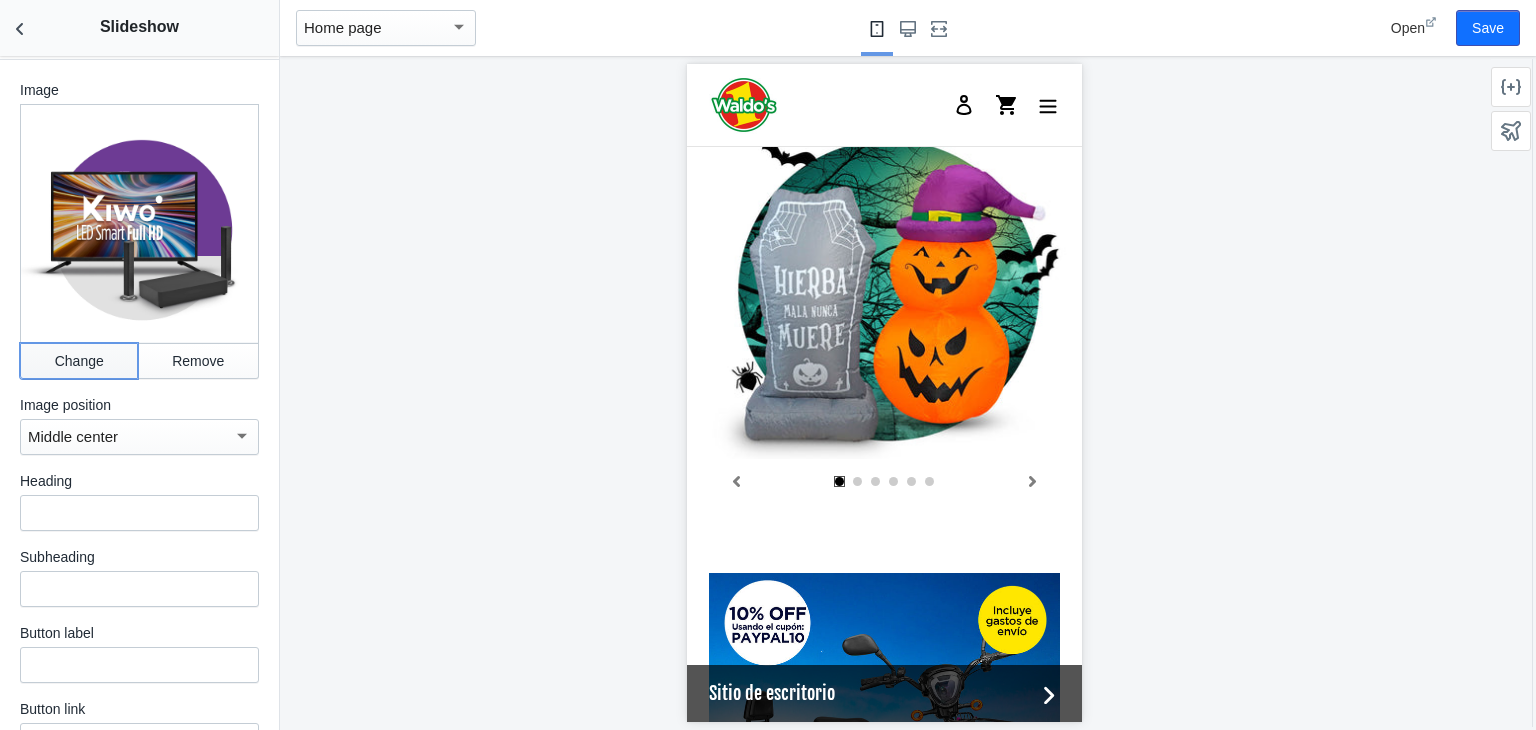 click on "Change" at bounding box center [79, 361] 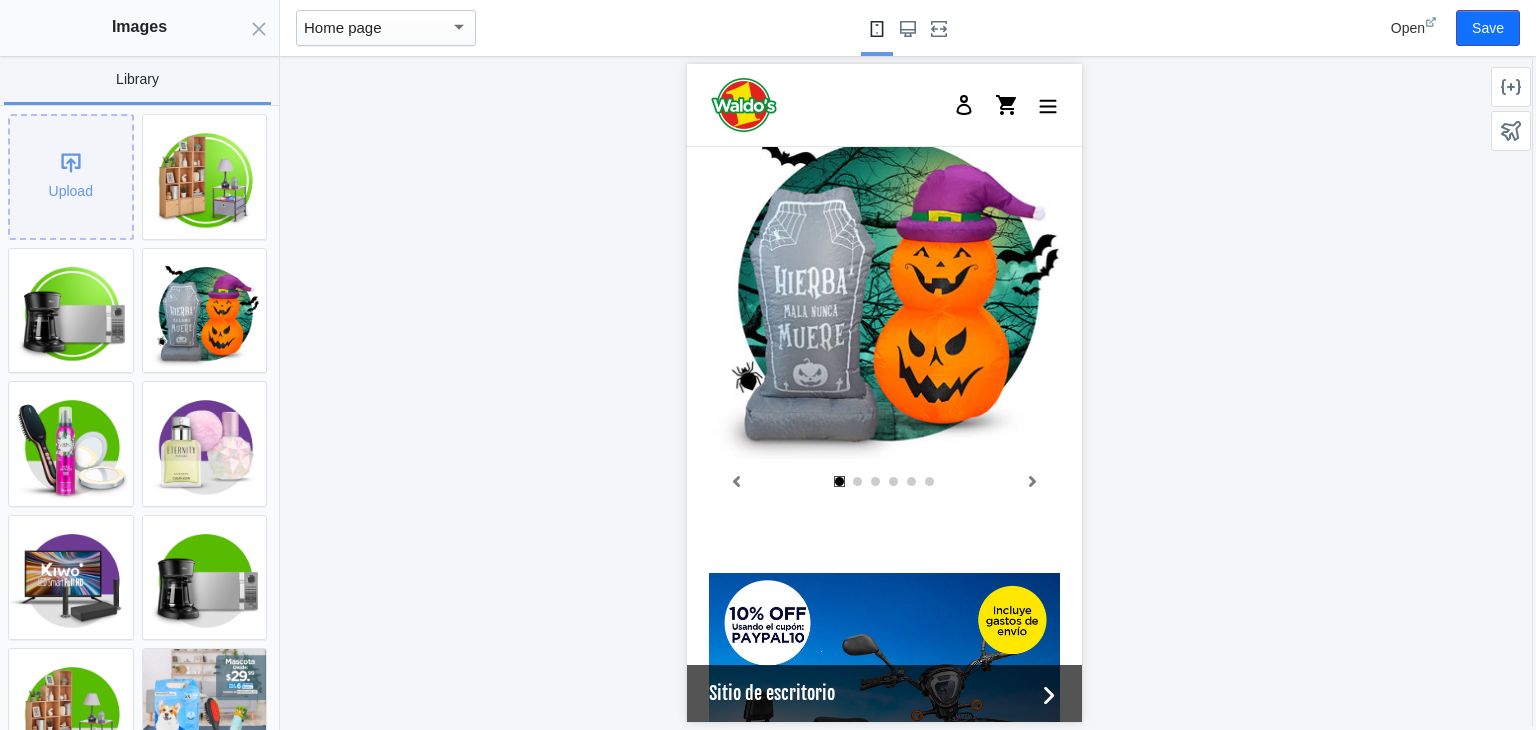 click on "Upload" 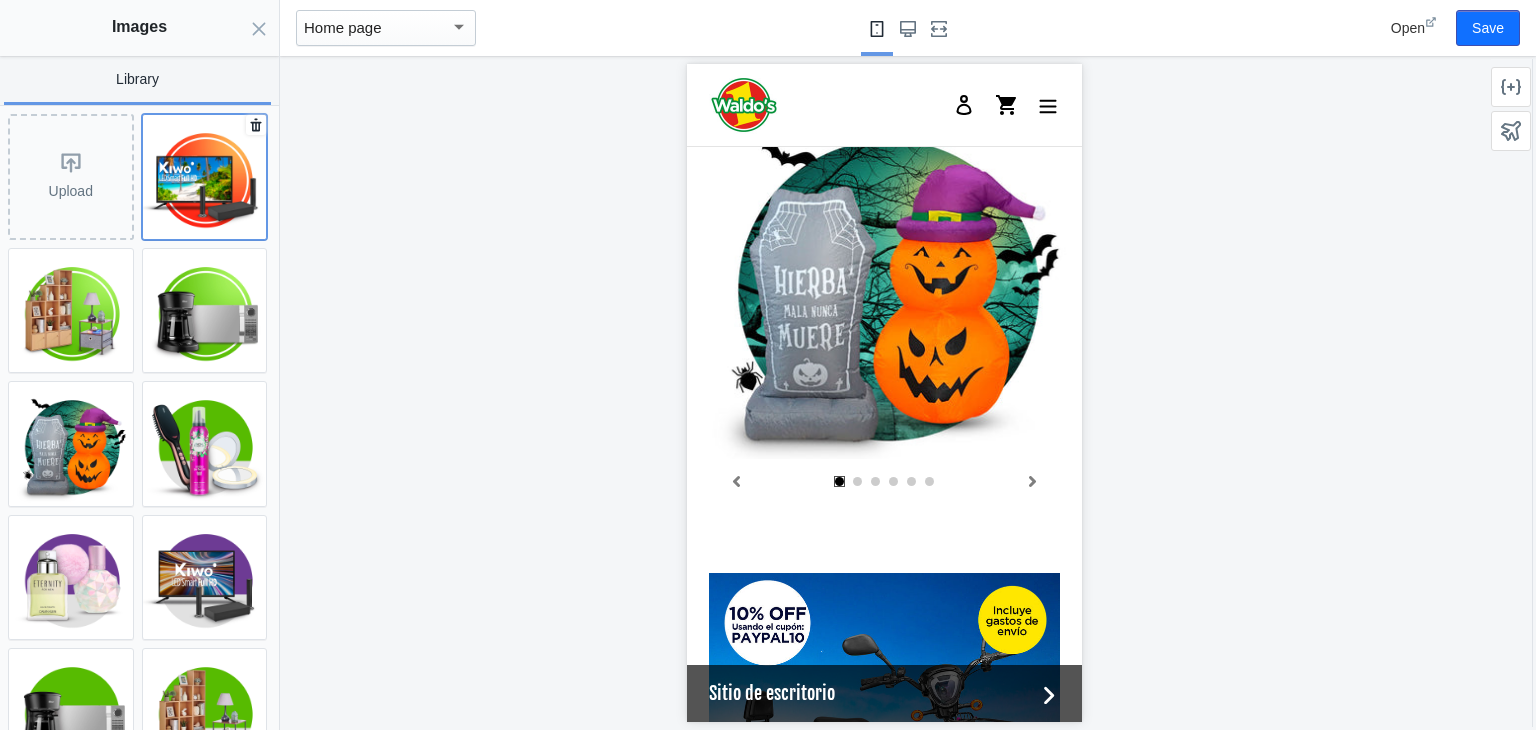 click 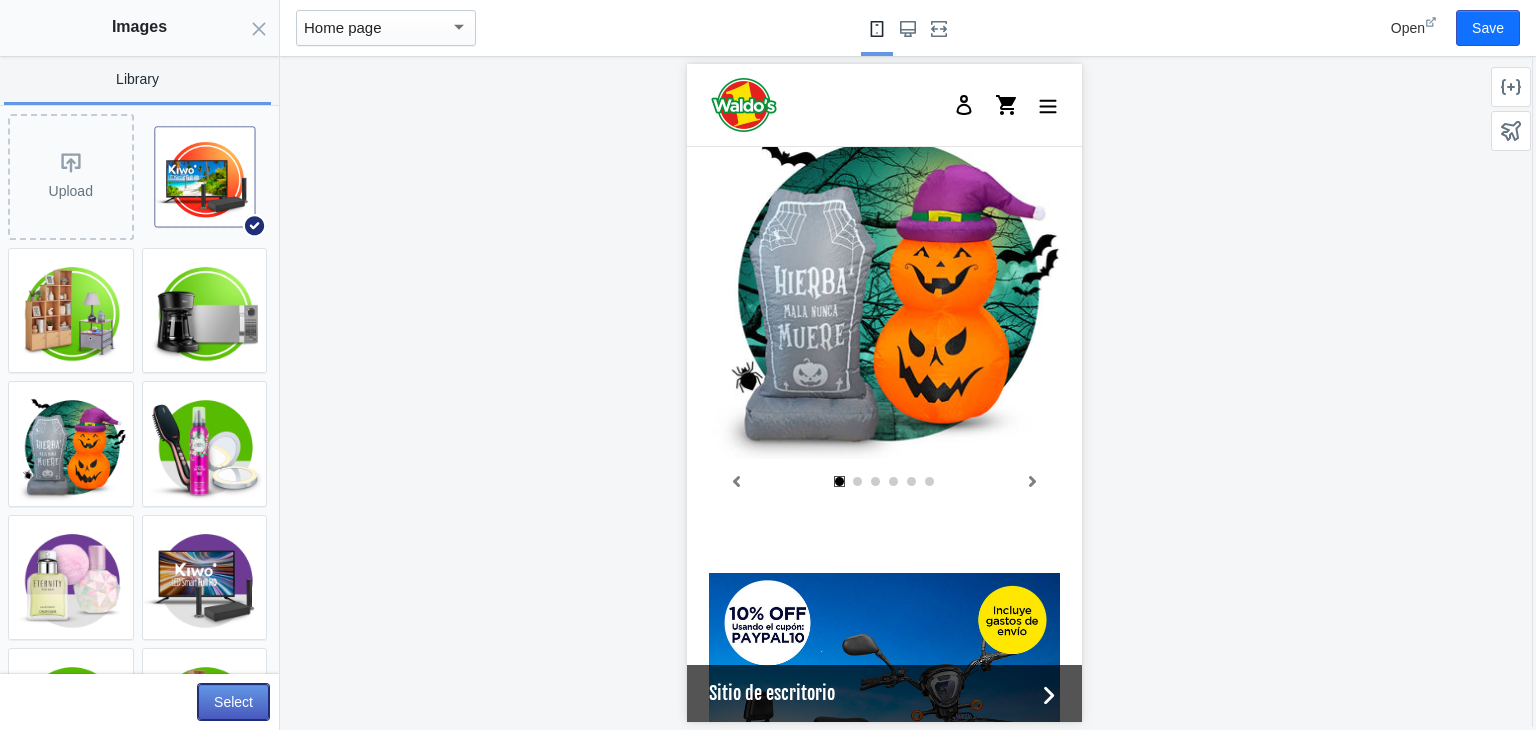 click on "Select" 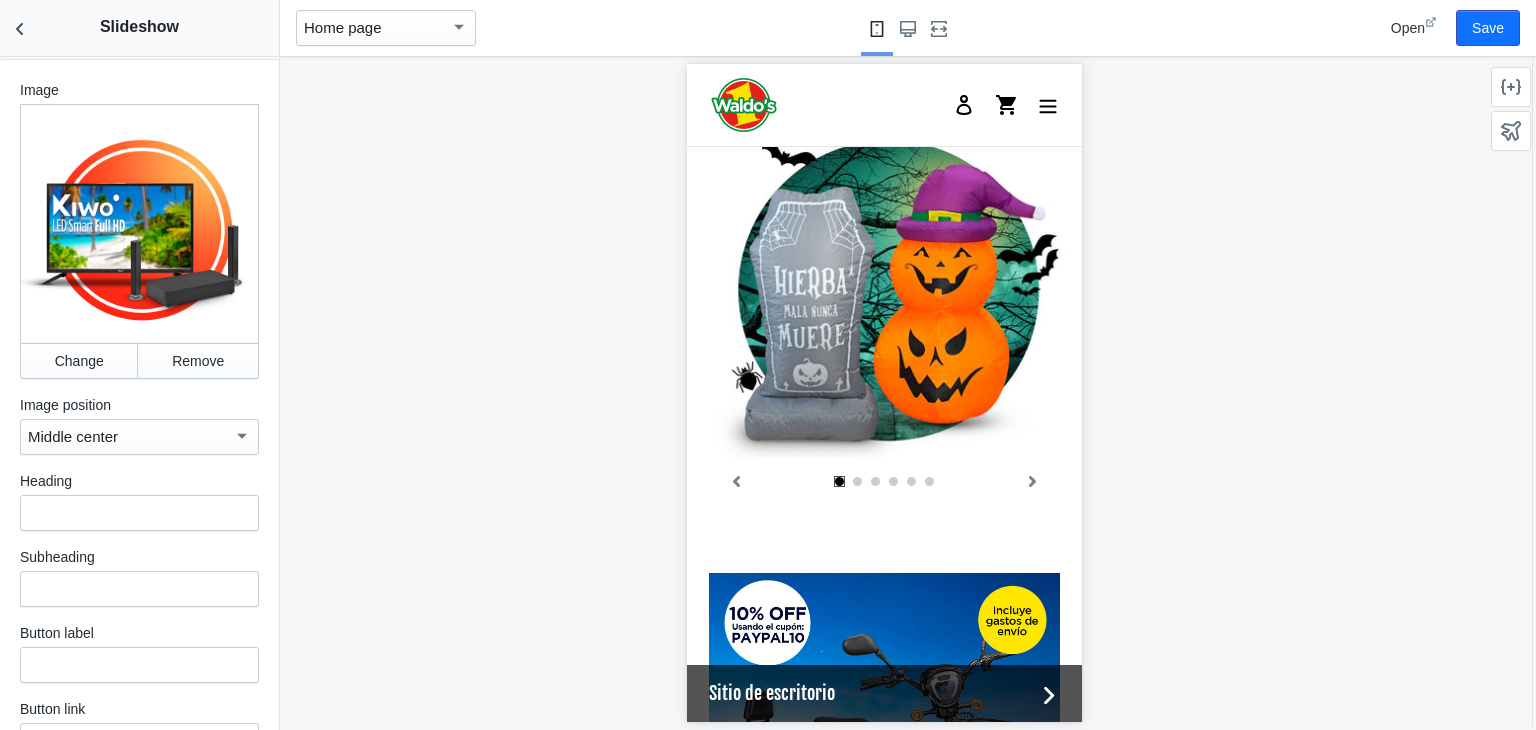 scroll, scrollTop: 0, scrollLeft: 100, axis: horizontal 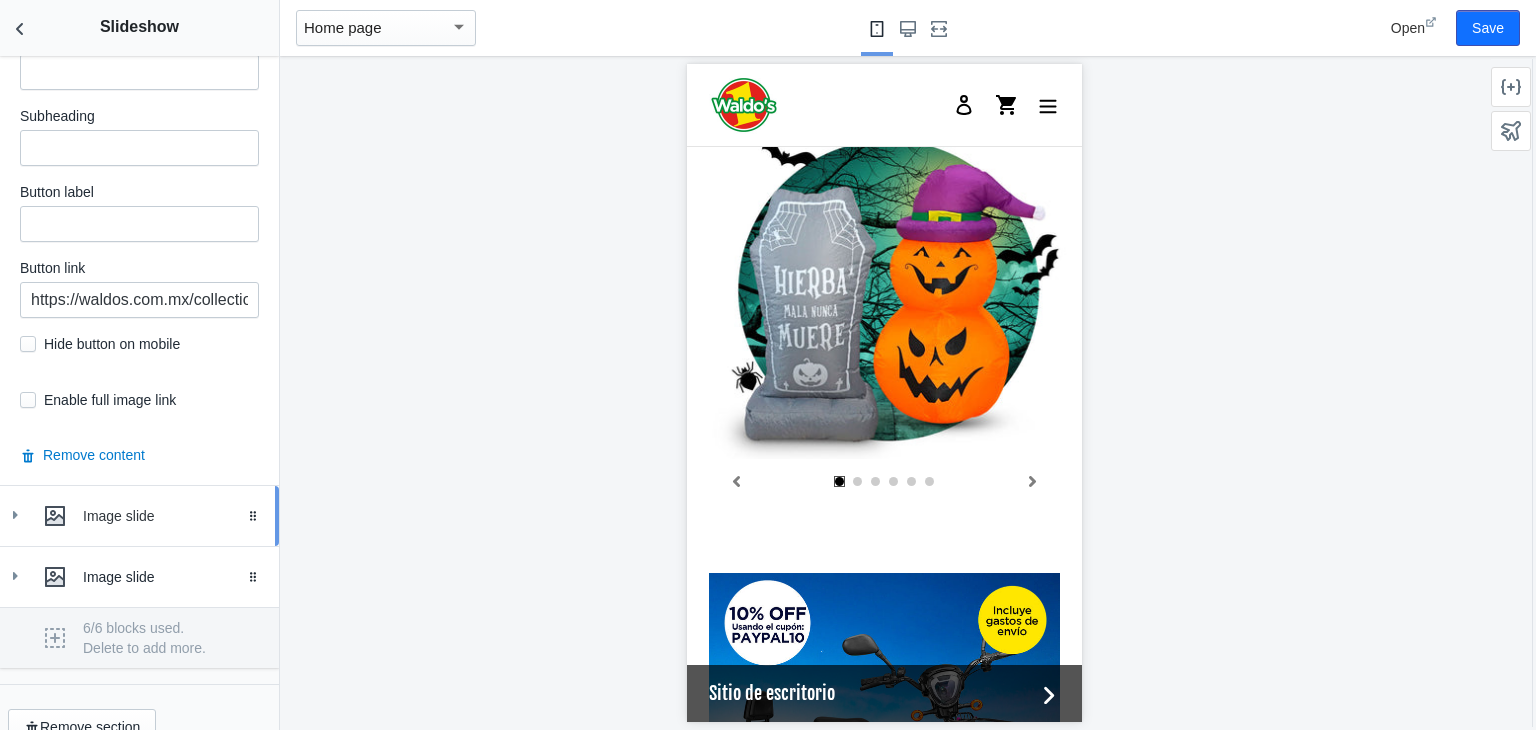 click 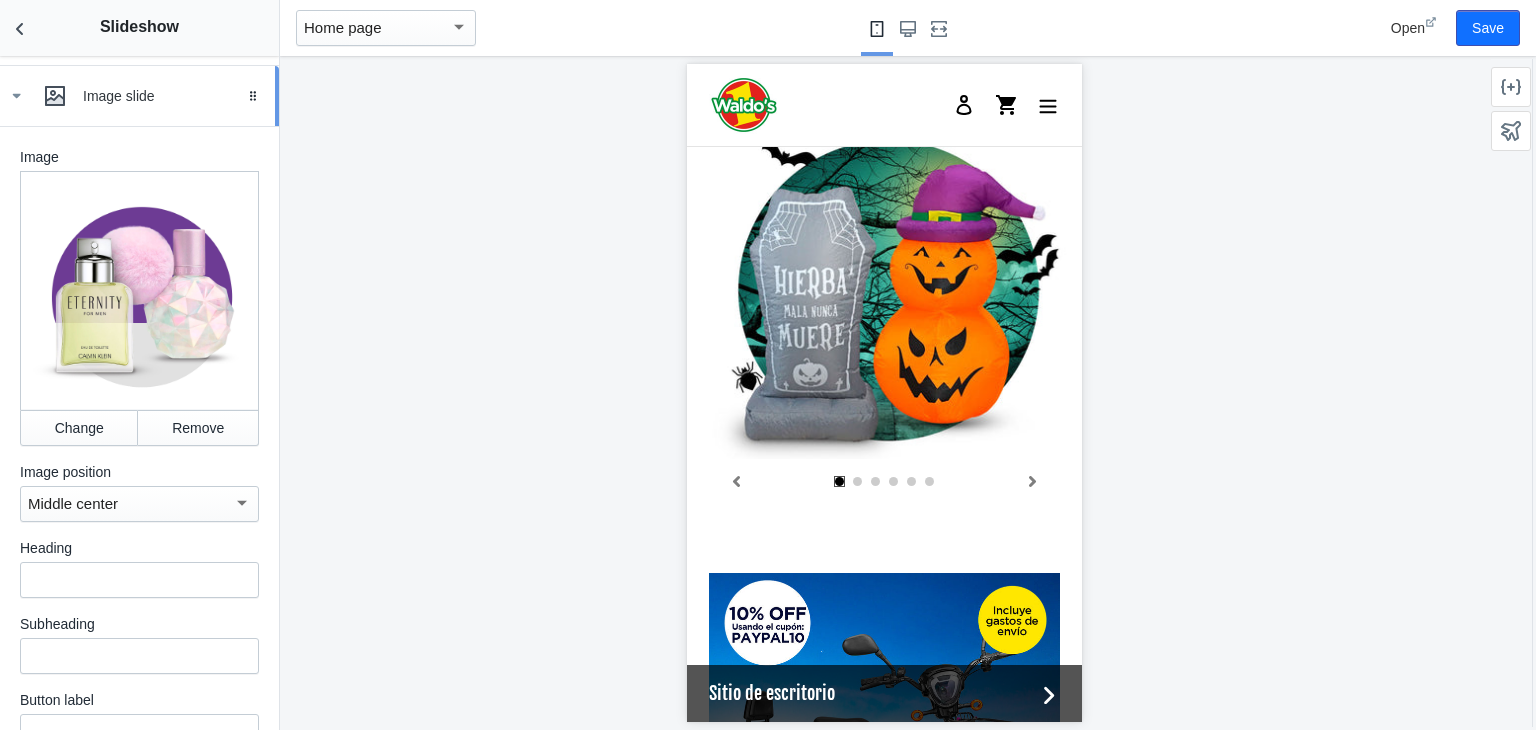 scroll, scrollTop: 3344, scrollLeft: 0, axis: vertical 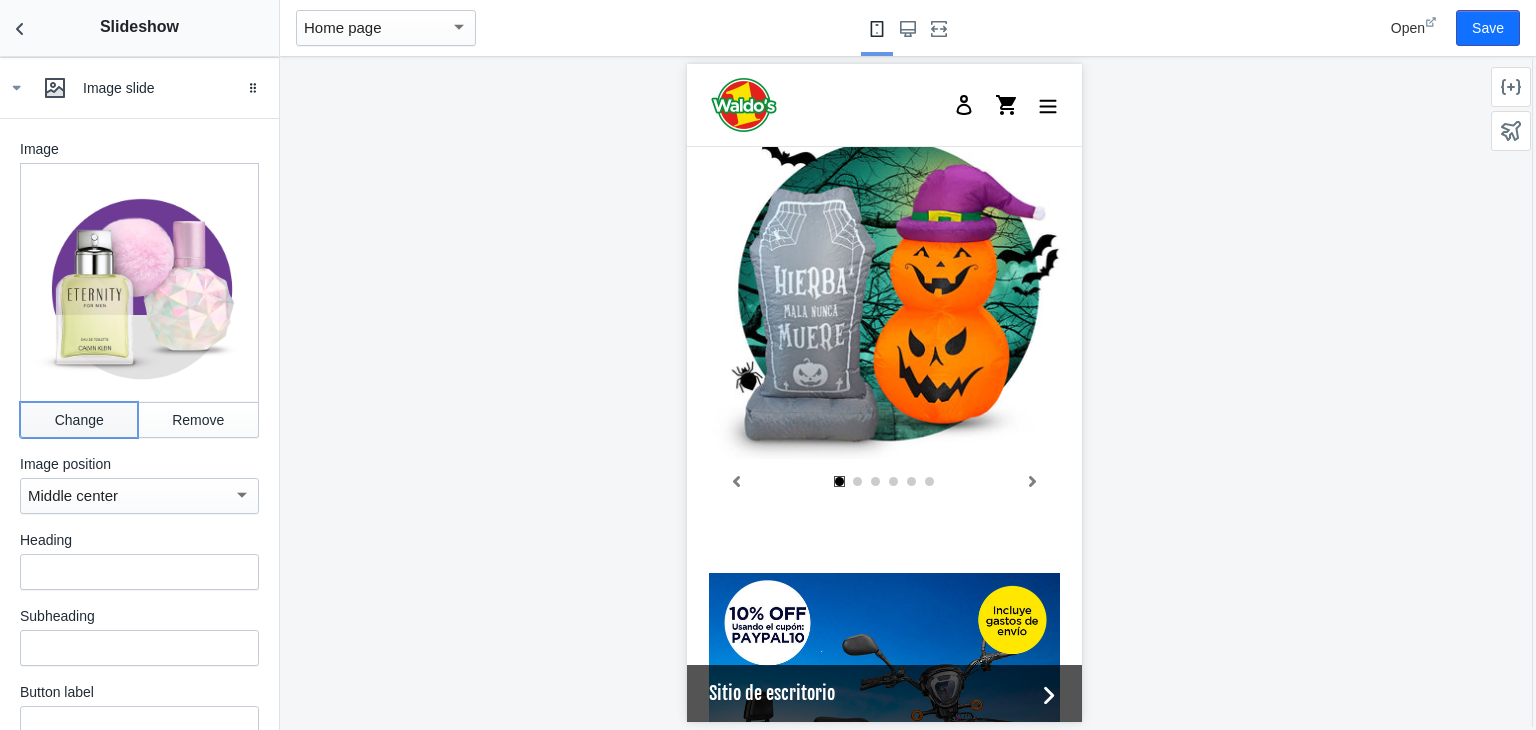 click on "Change" at bounding box center [79, 420] 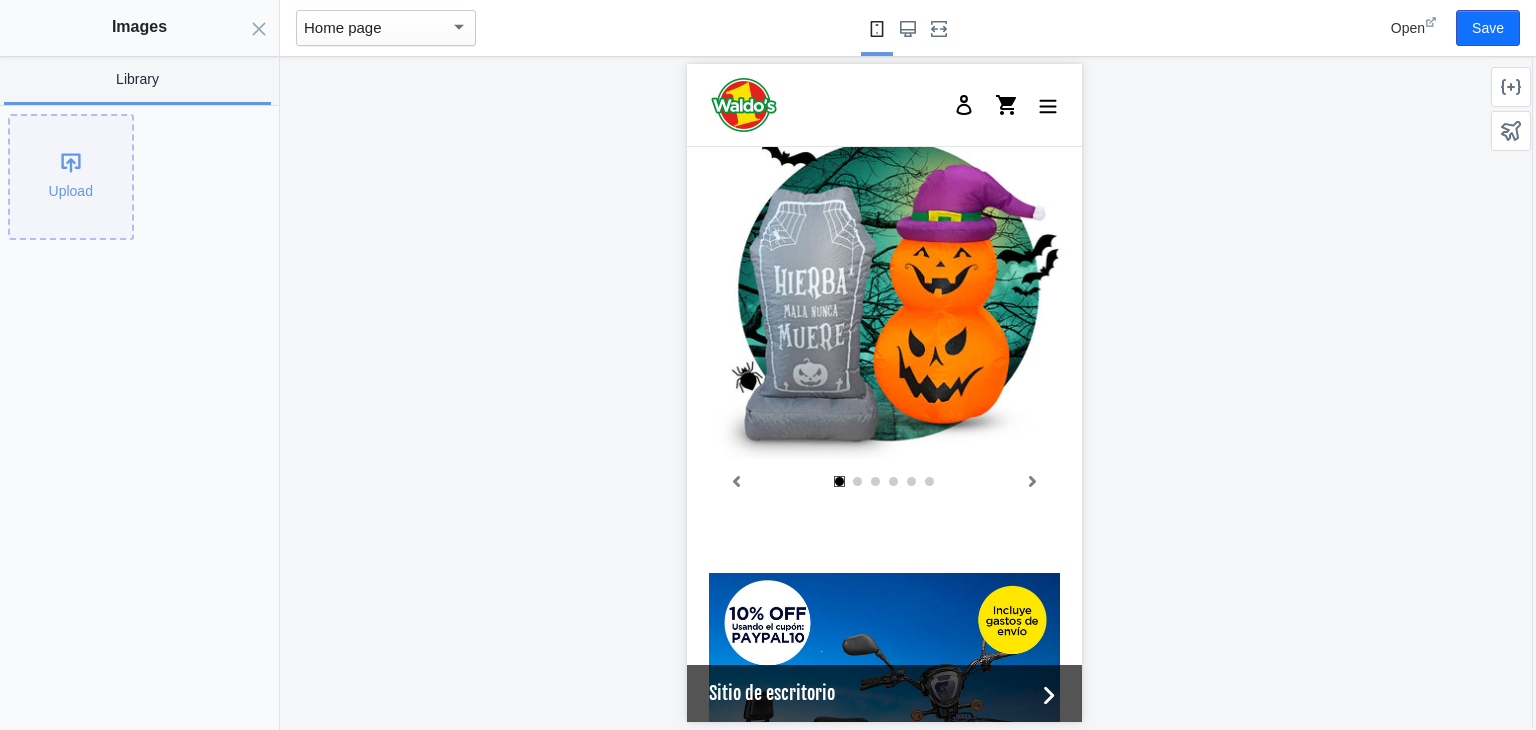click on "Upload" 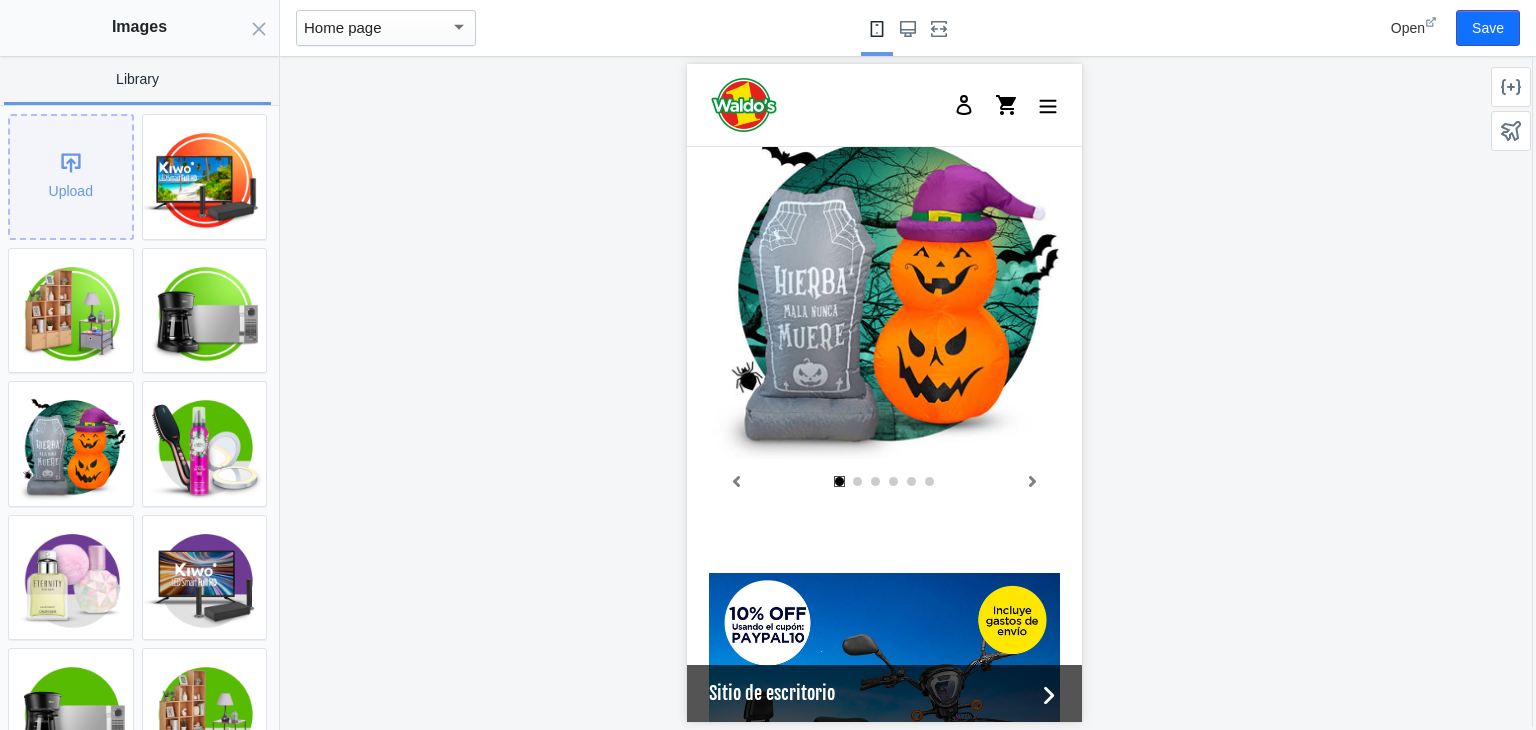 scroll, scrollTop: 0, scrollLeft: 380, axis: horizontal 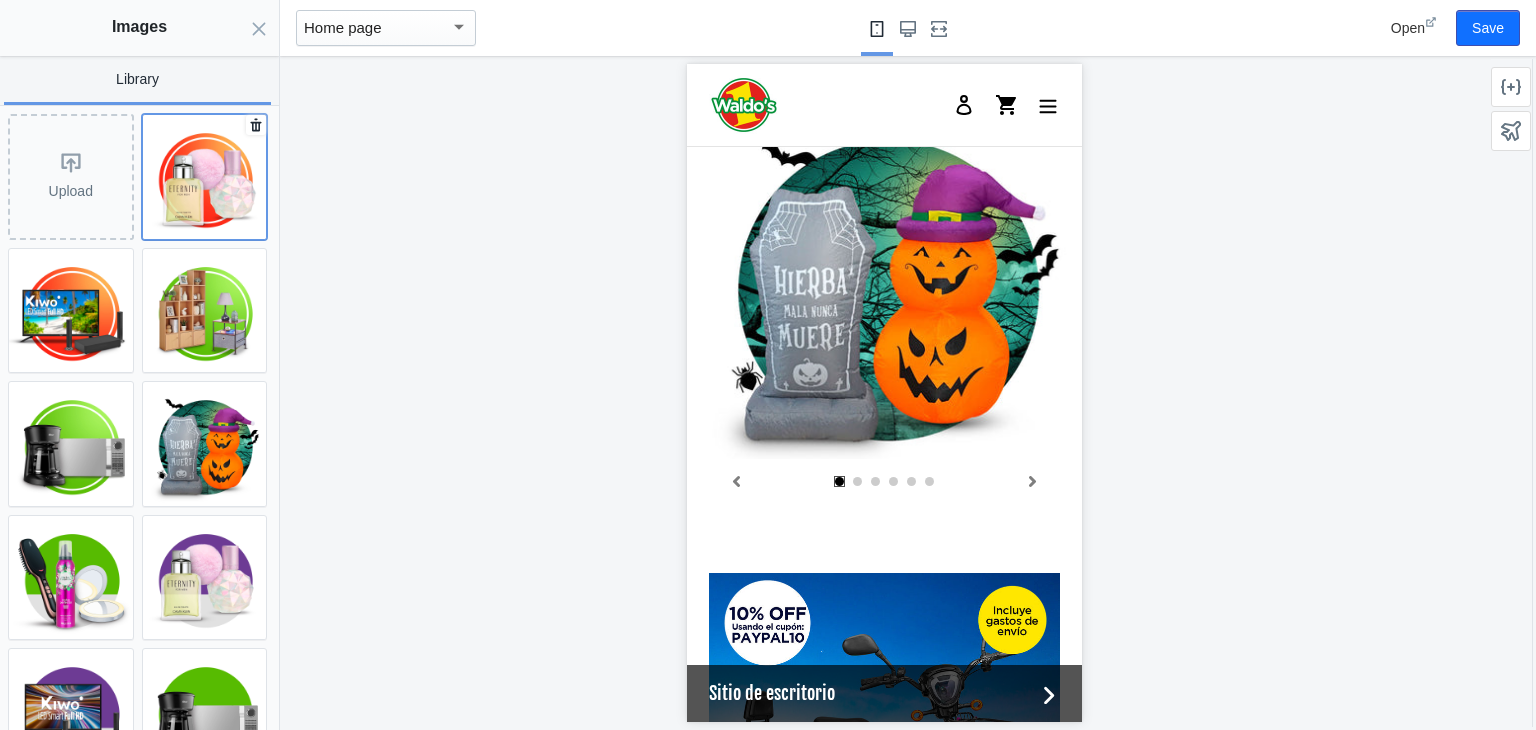 click 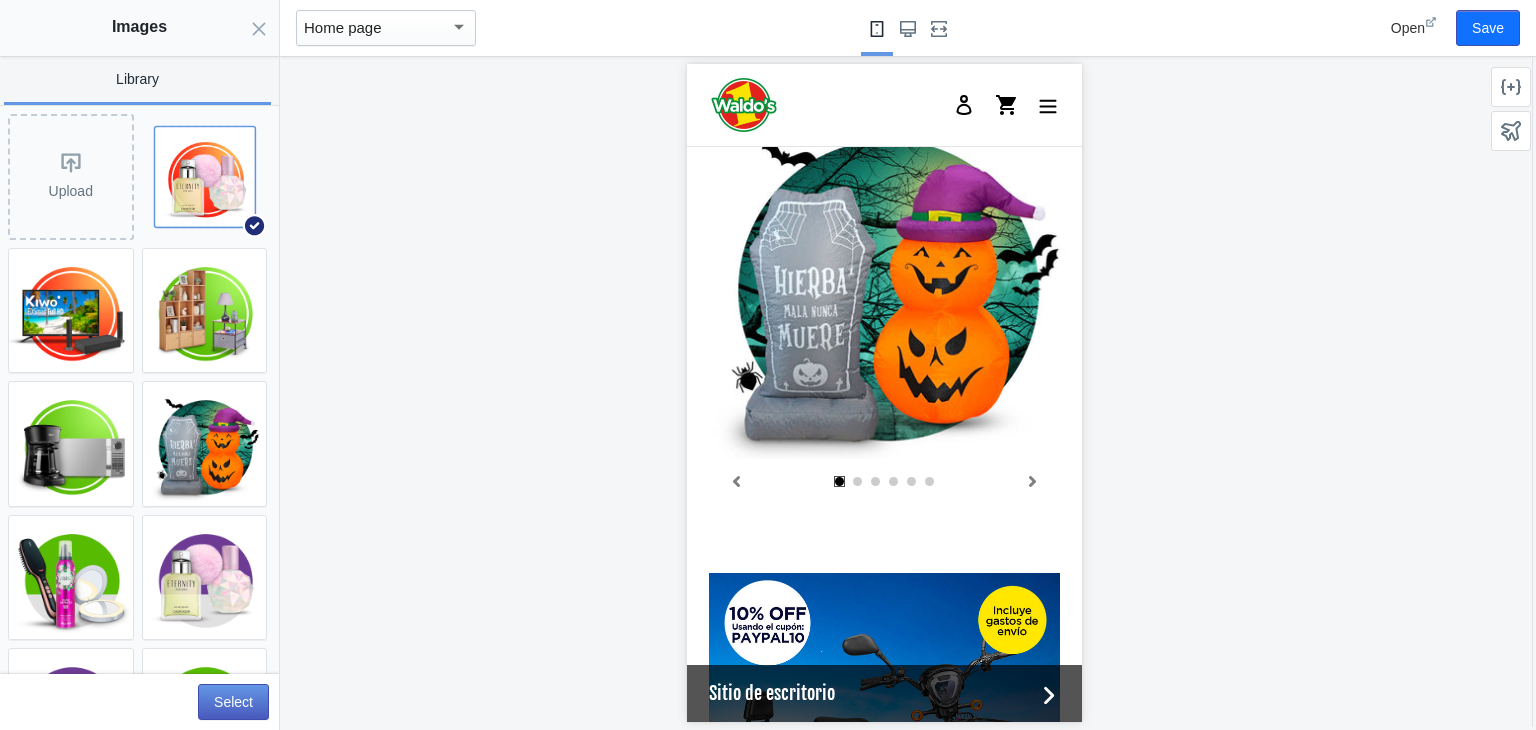 scroll, scrollTop: 0, scrollLeft: 100, axis: horizontal 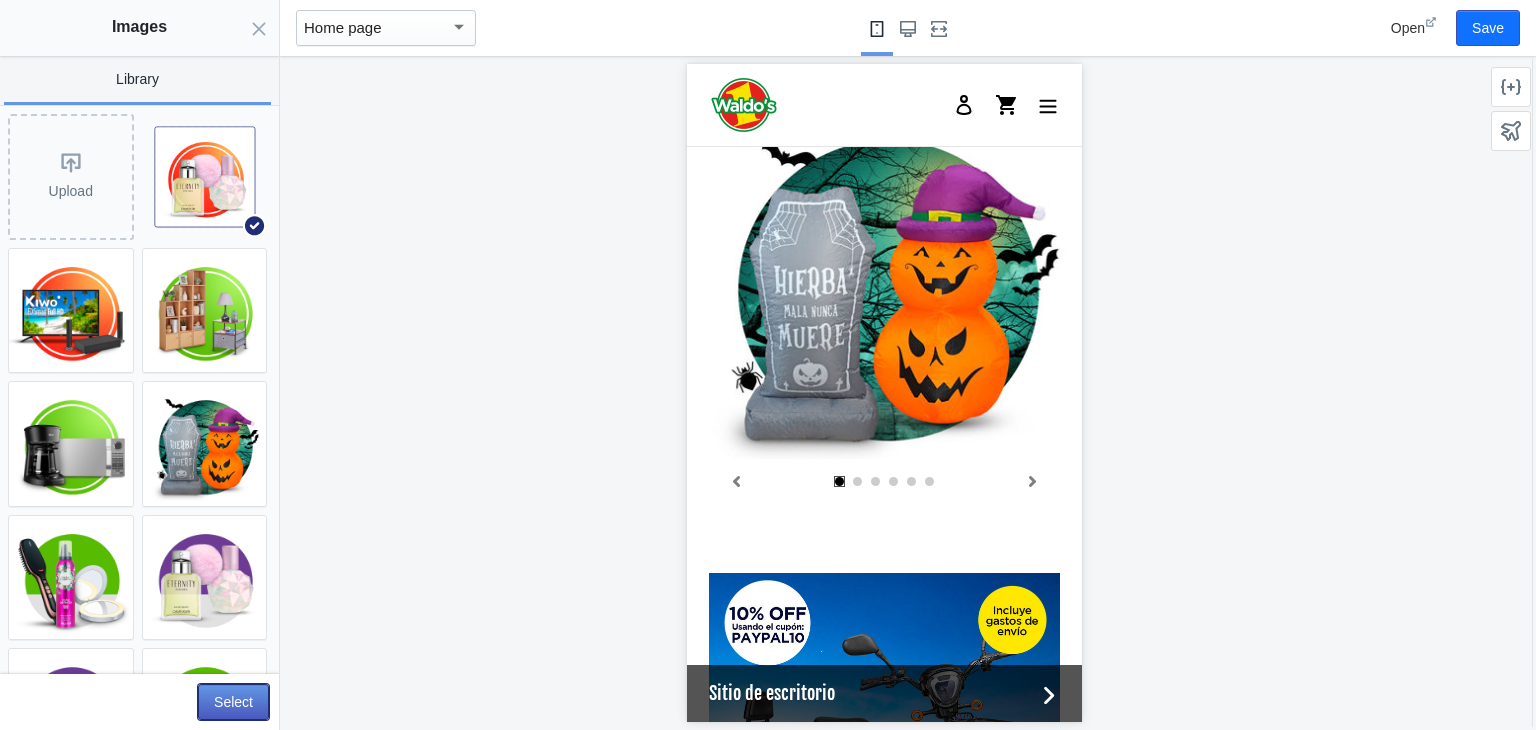 click on "Select" 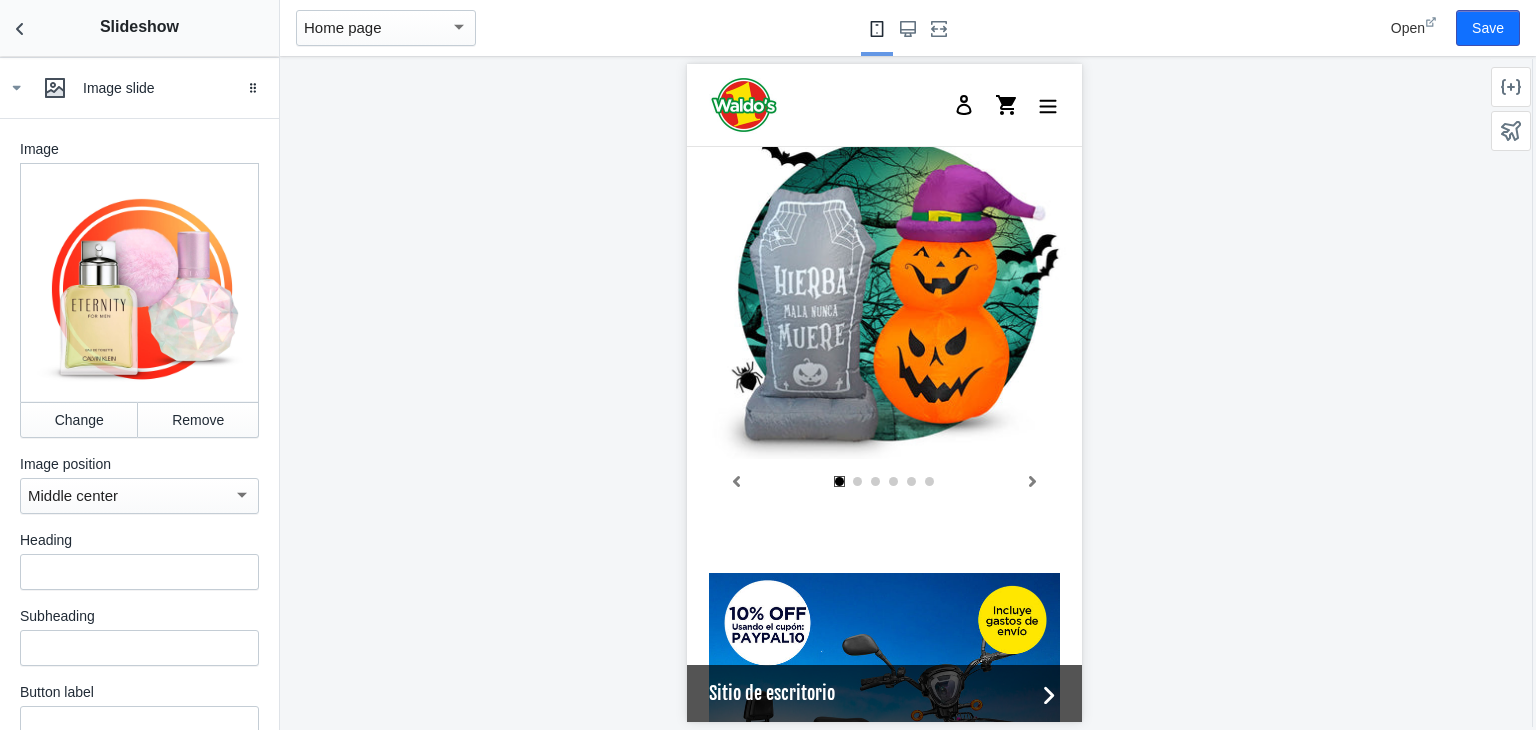 scroll 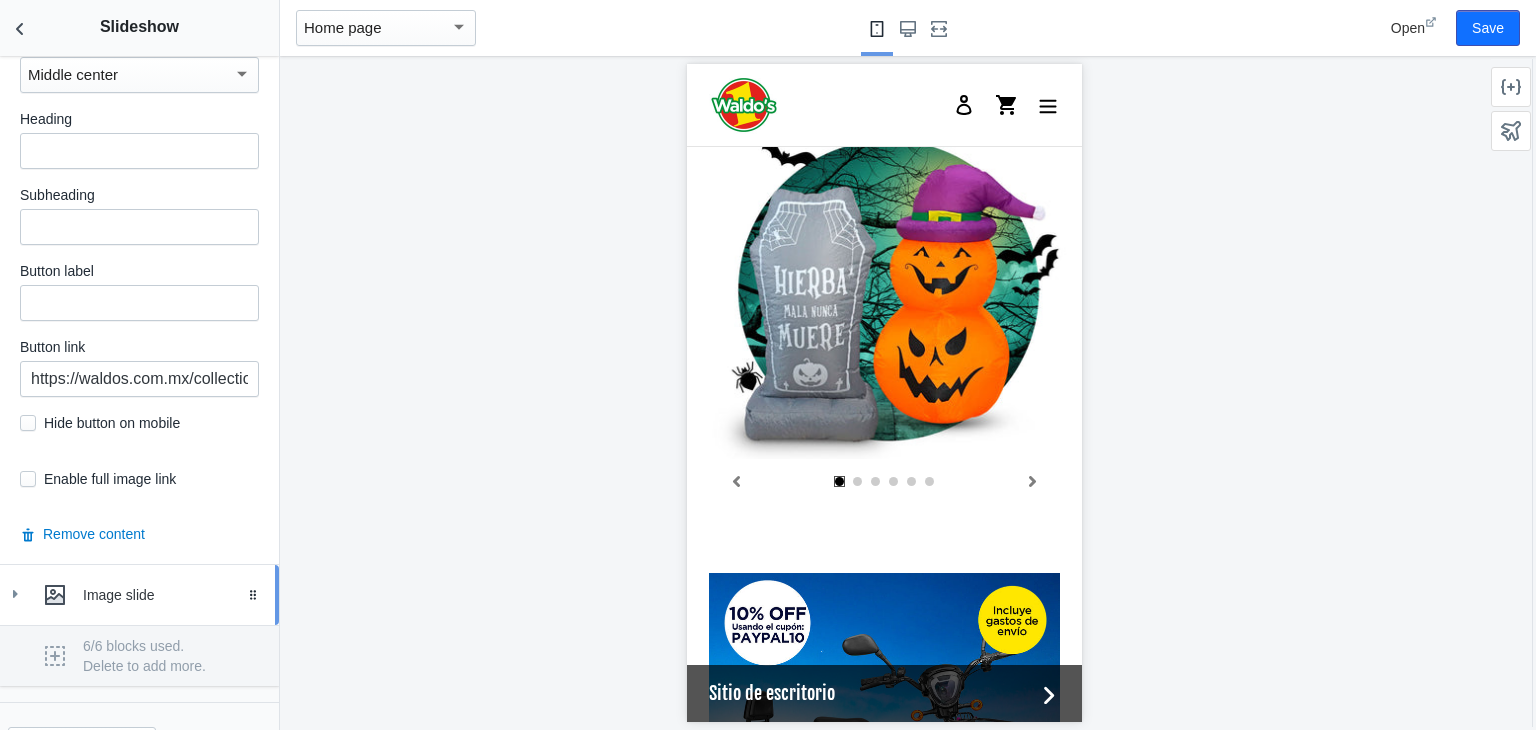click on "Image slide" at bounding box center [139, 595] 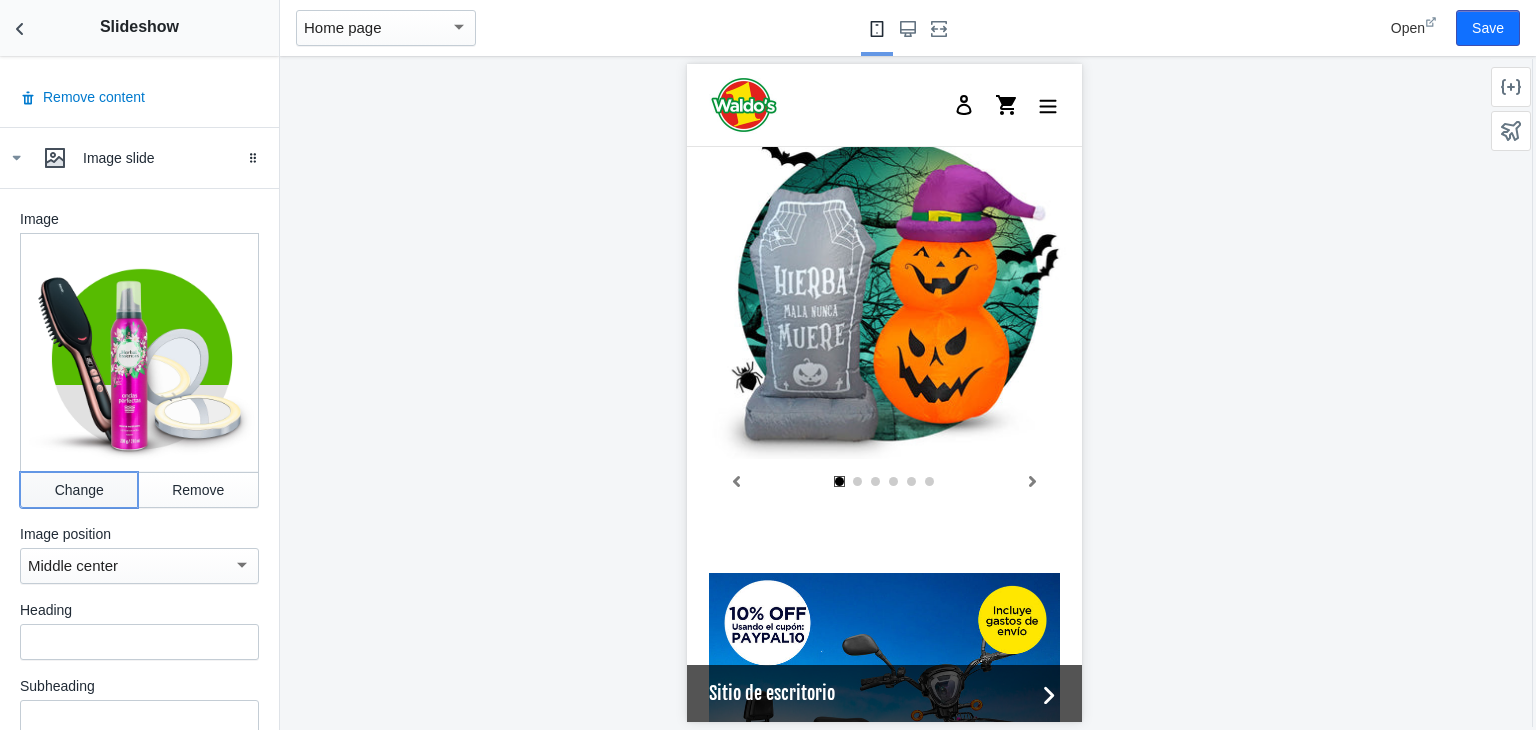 click on "Change" at bounding box center (79, 490) 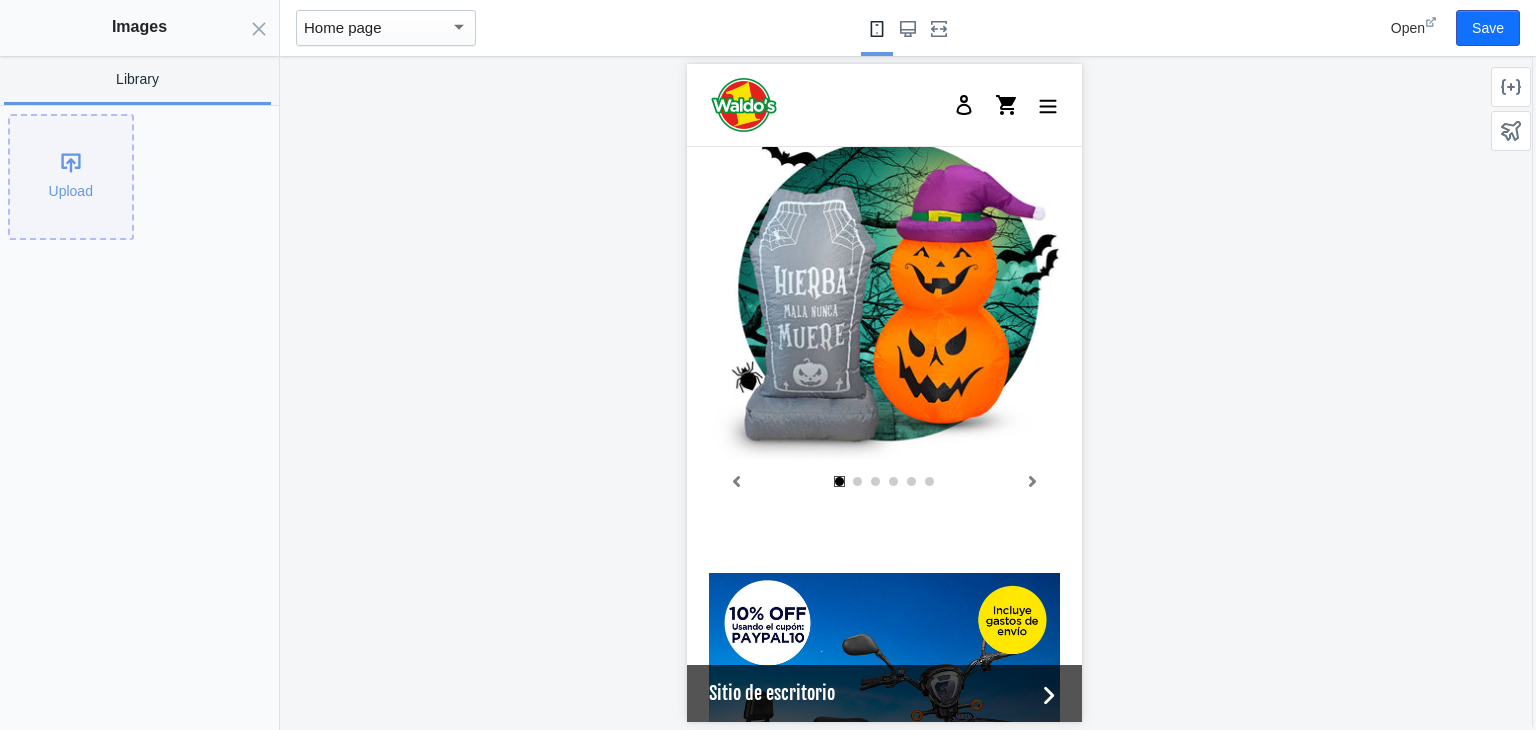 click on "Upload" 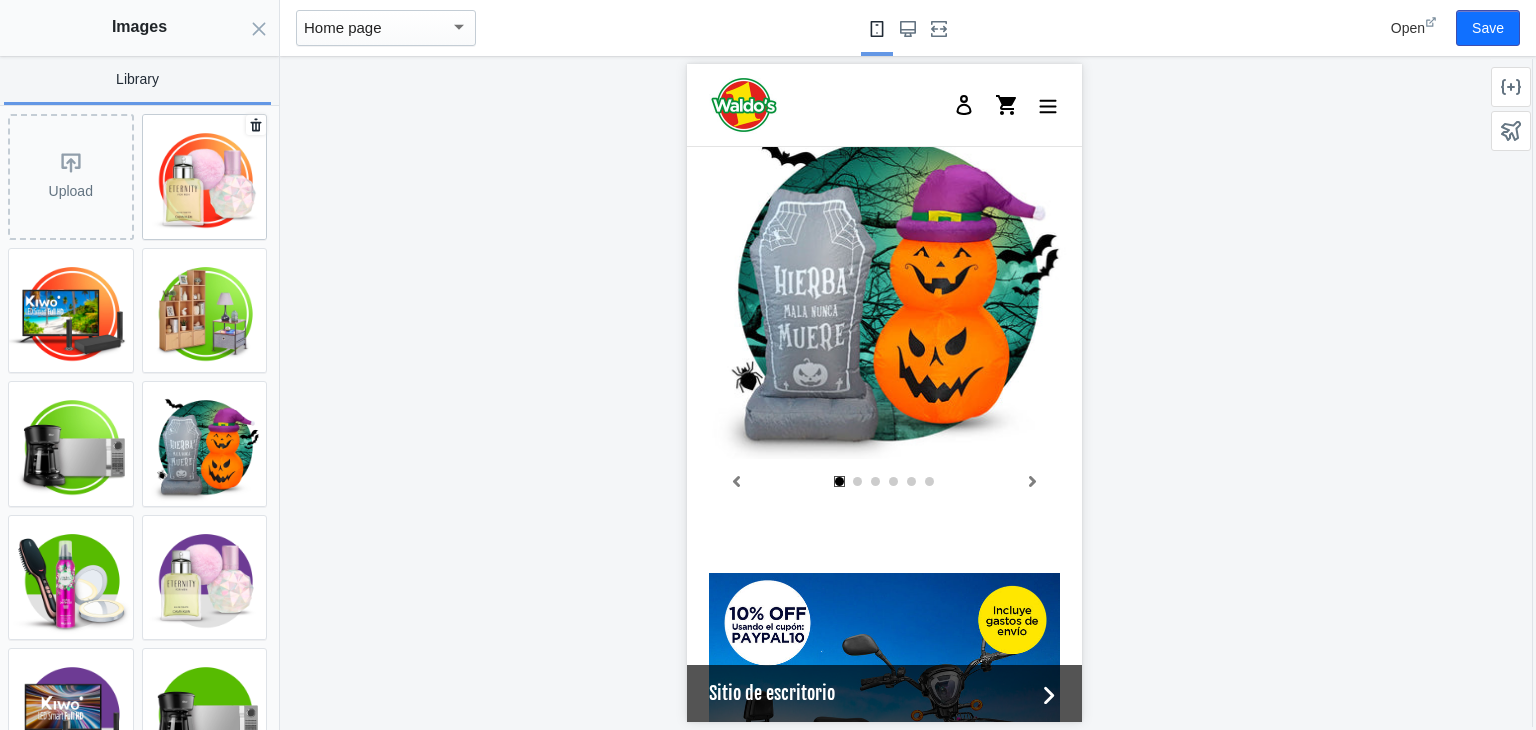 scroll, scrollTop: 0, scrollLeft: 76, axis: horizontal 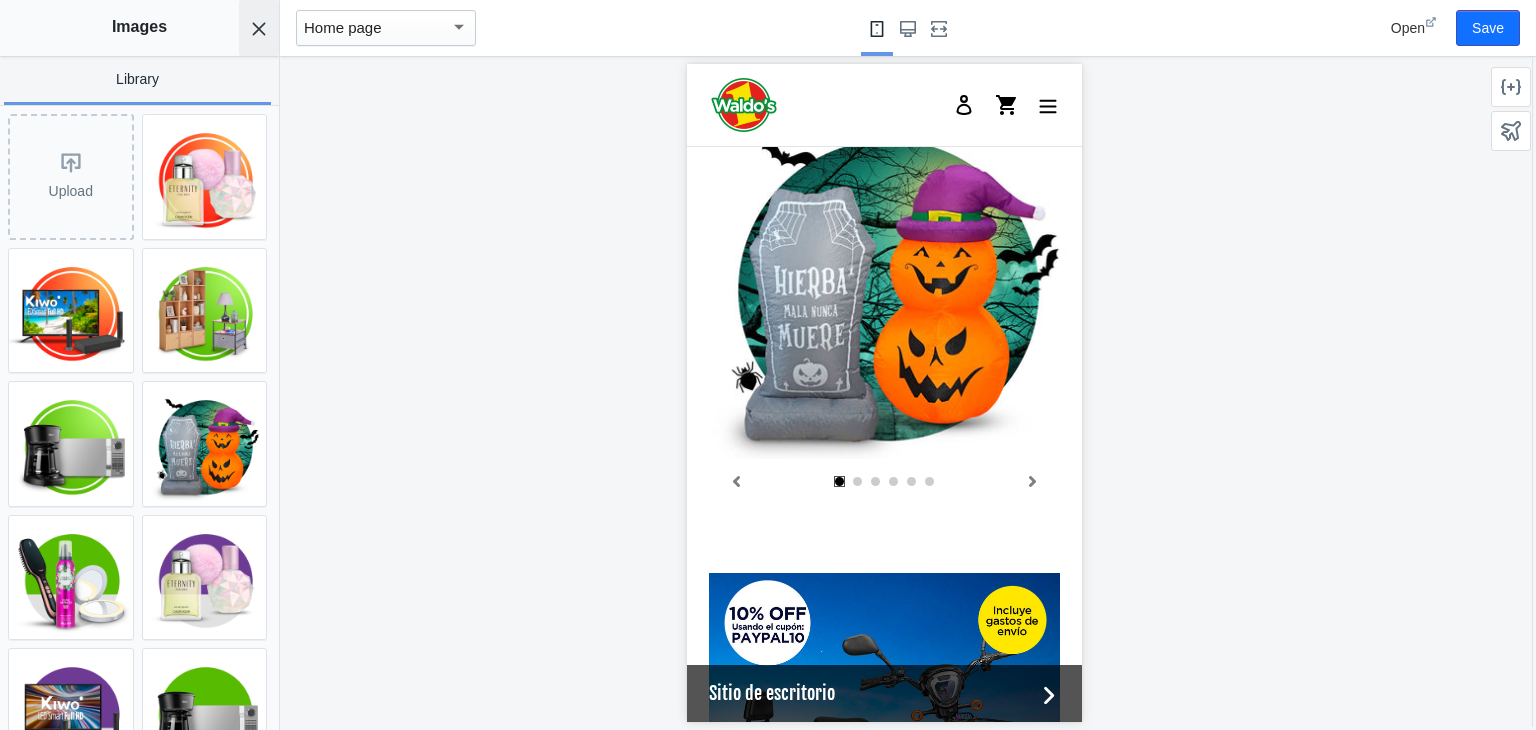 click 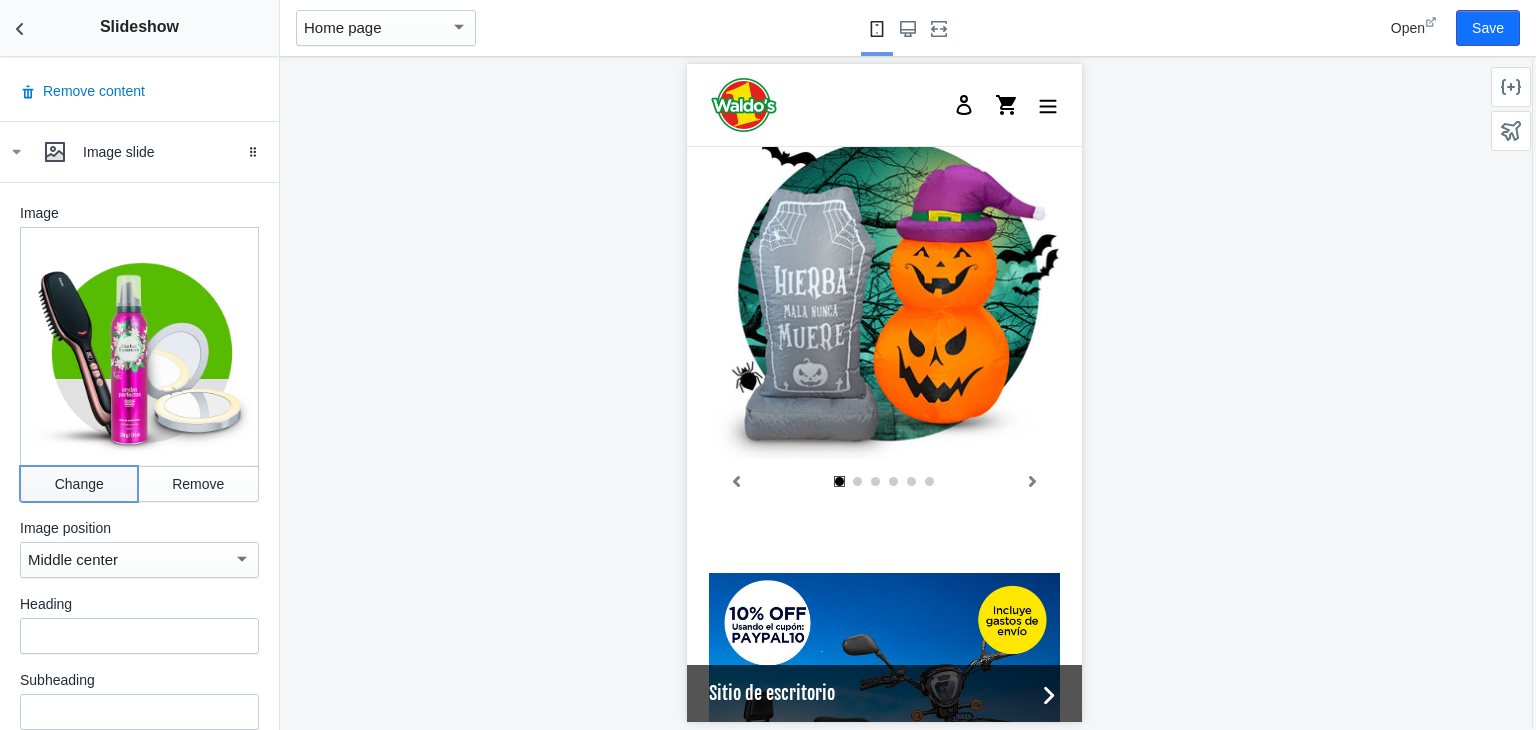 click on "Change" at bounding box center [79, 484] 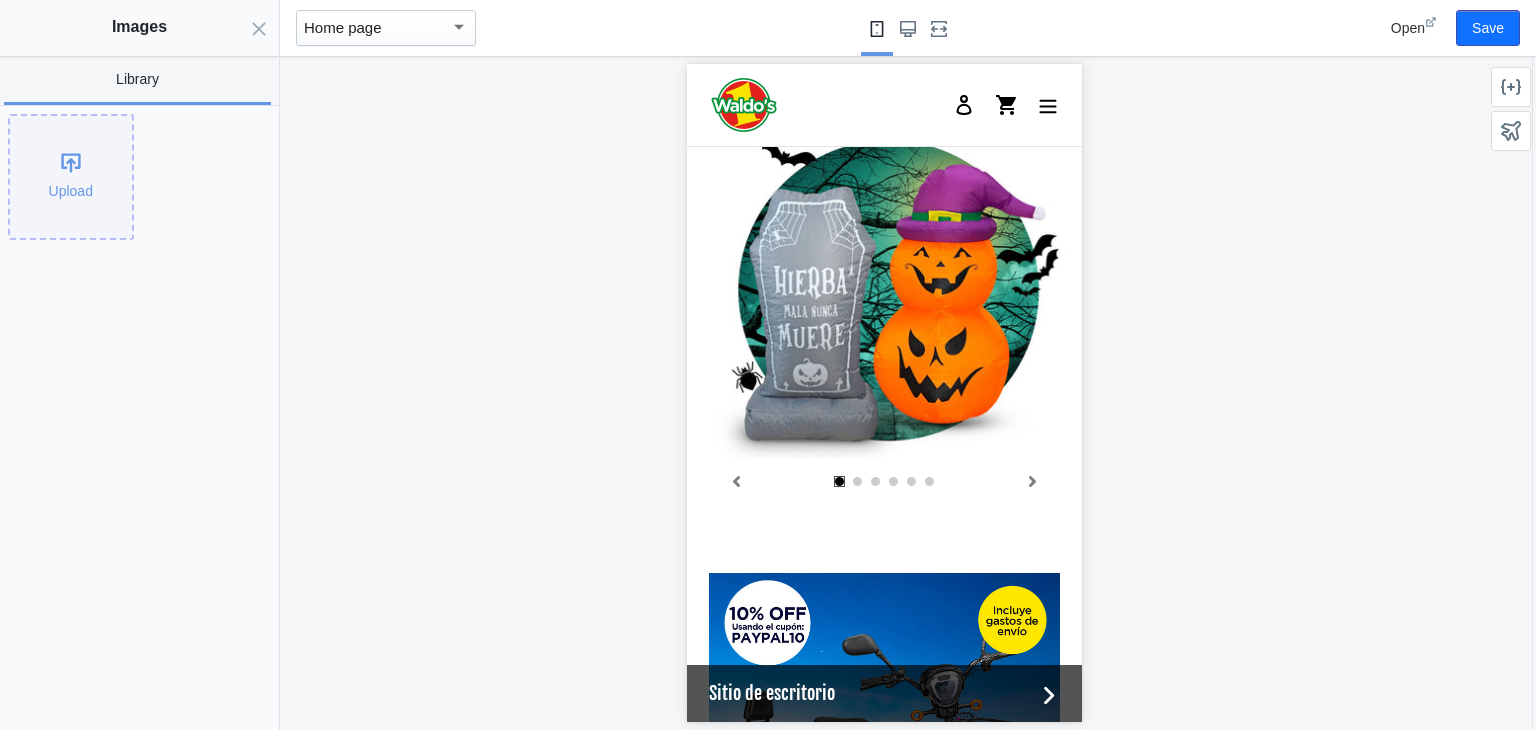 click on "Upload" 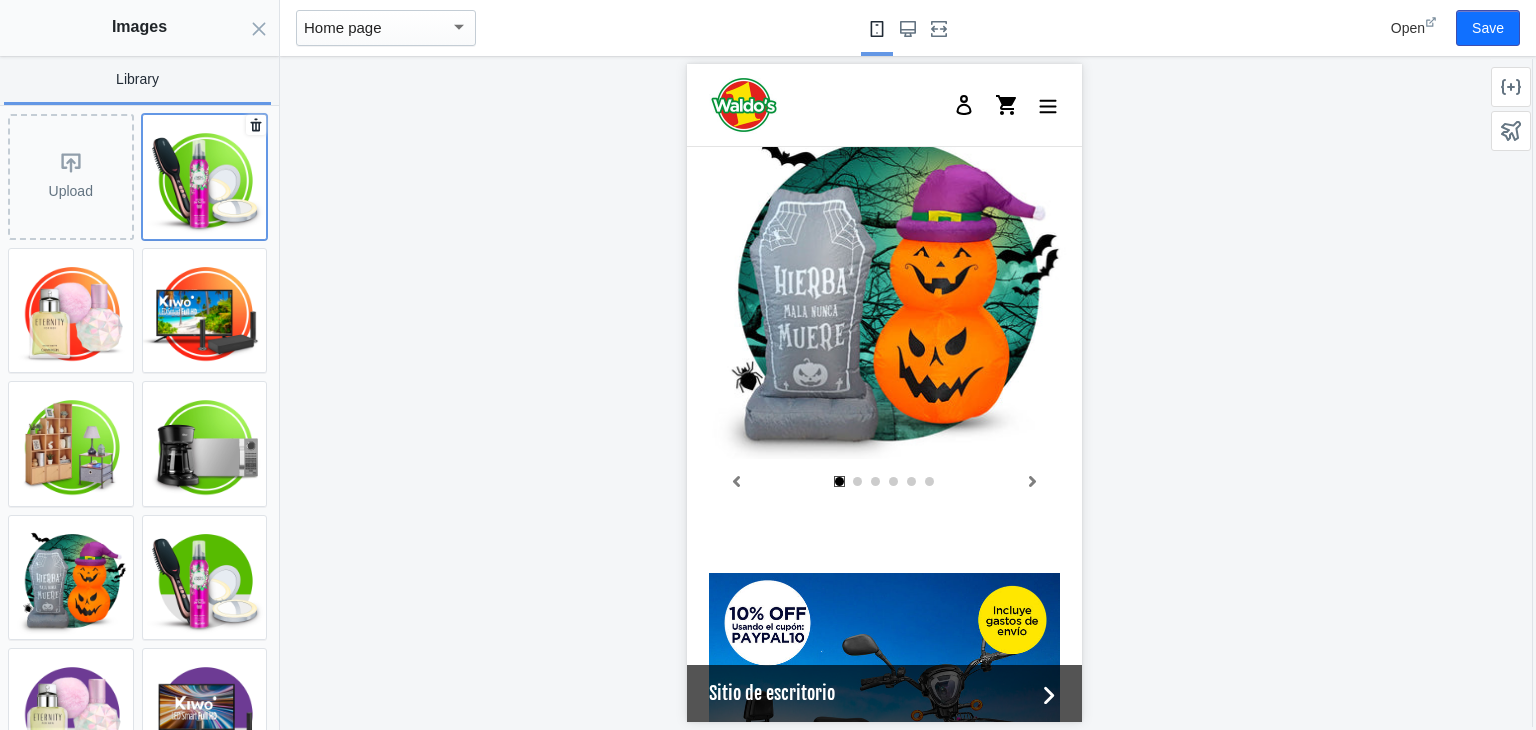 click 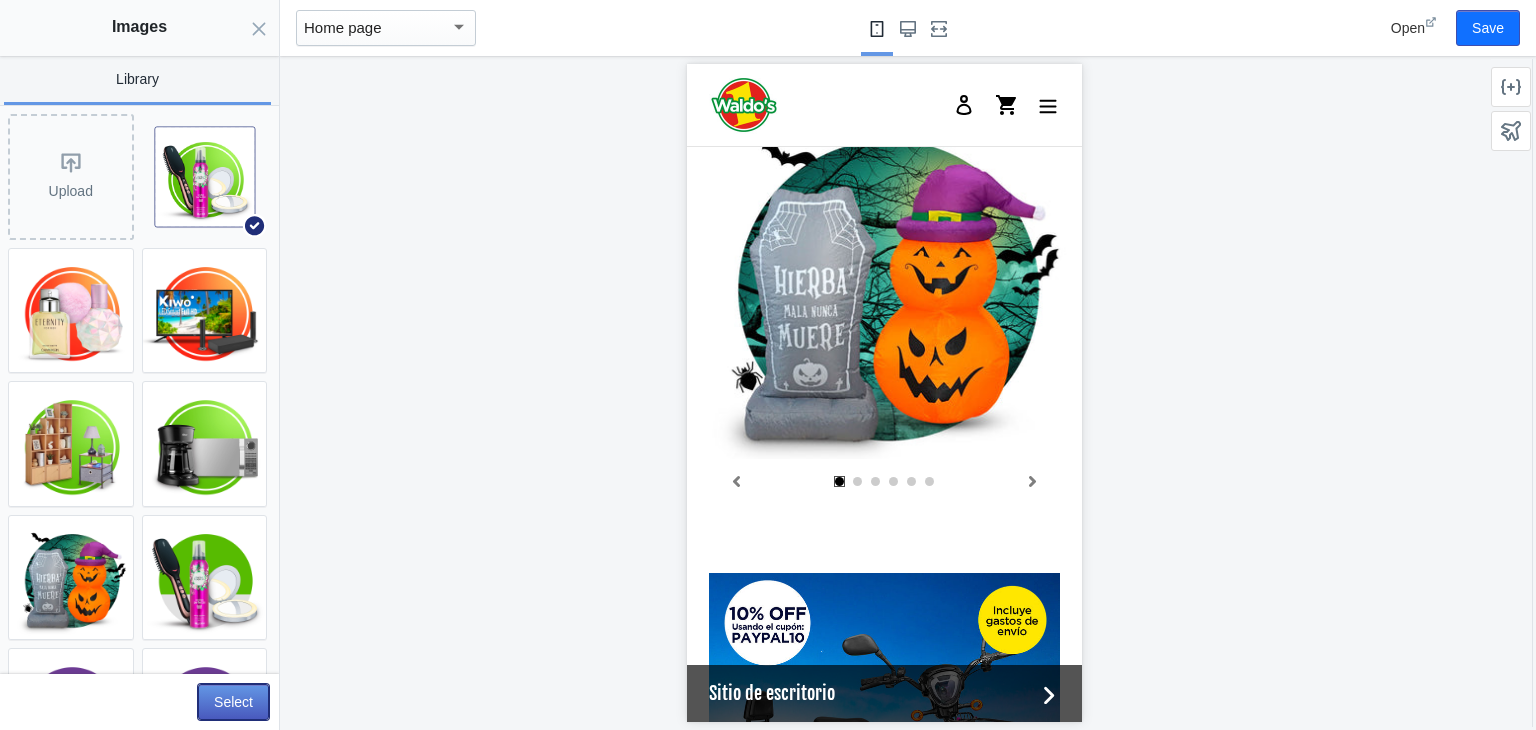 click on "Select" 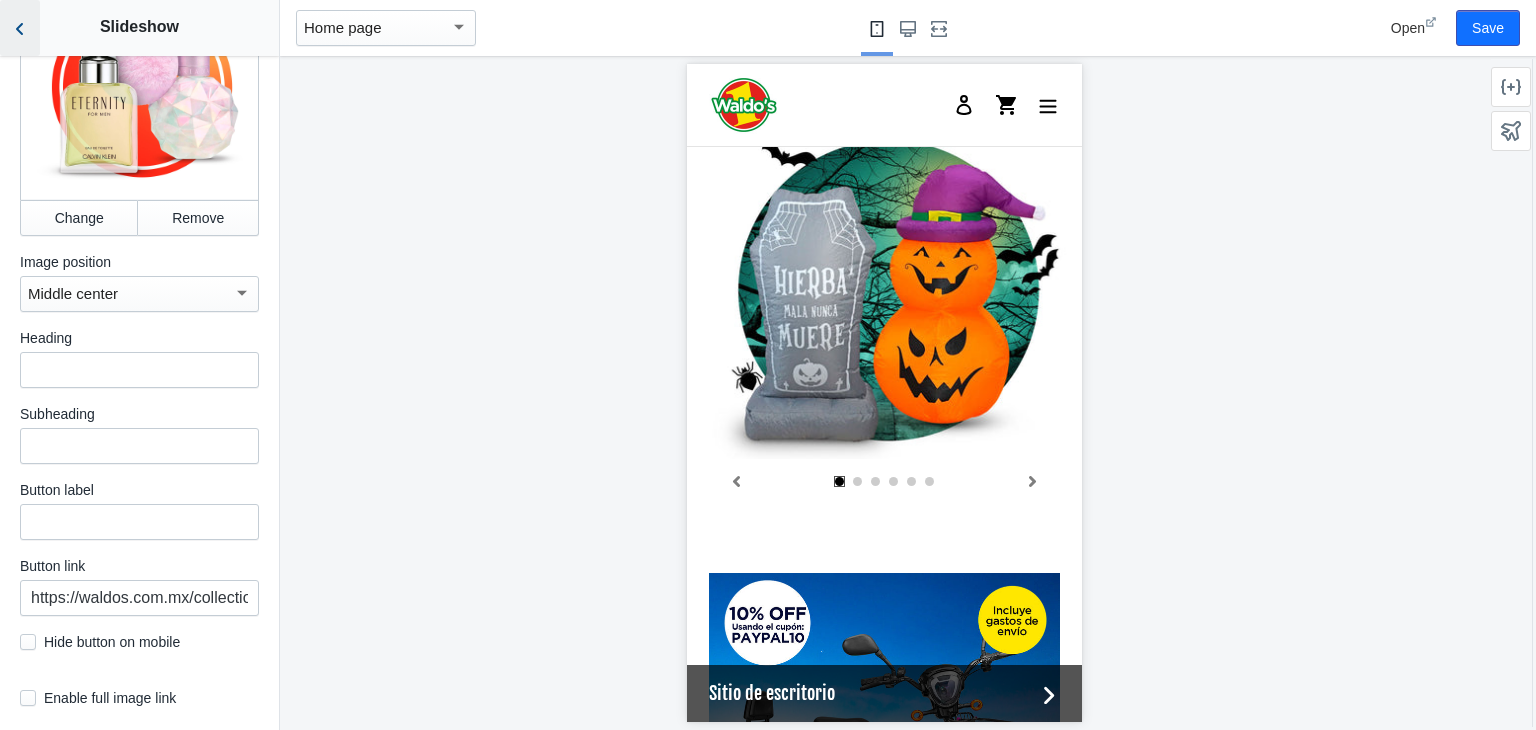 click 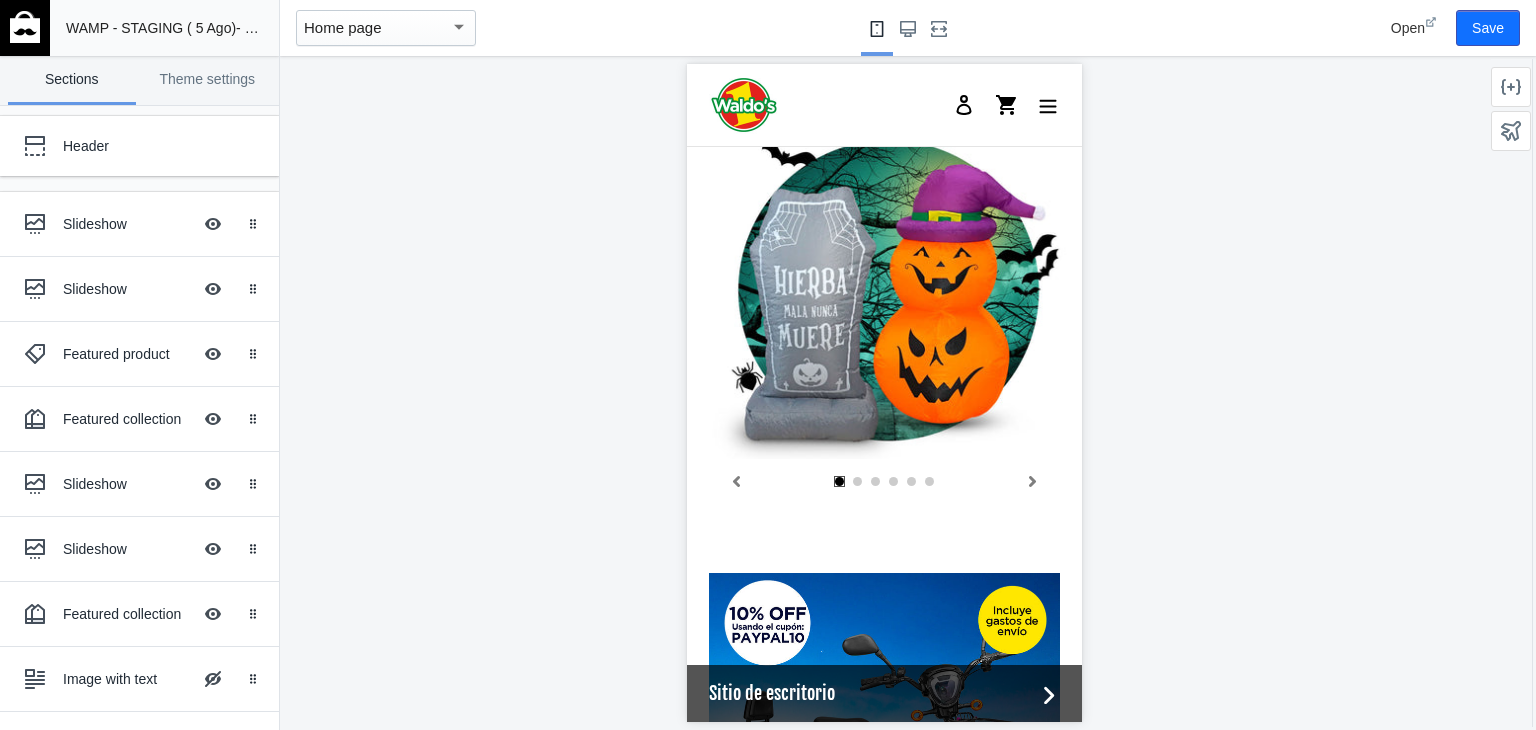 scroll, scrollTop: 127, scrollLeft: 0, axis: vertical 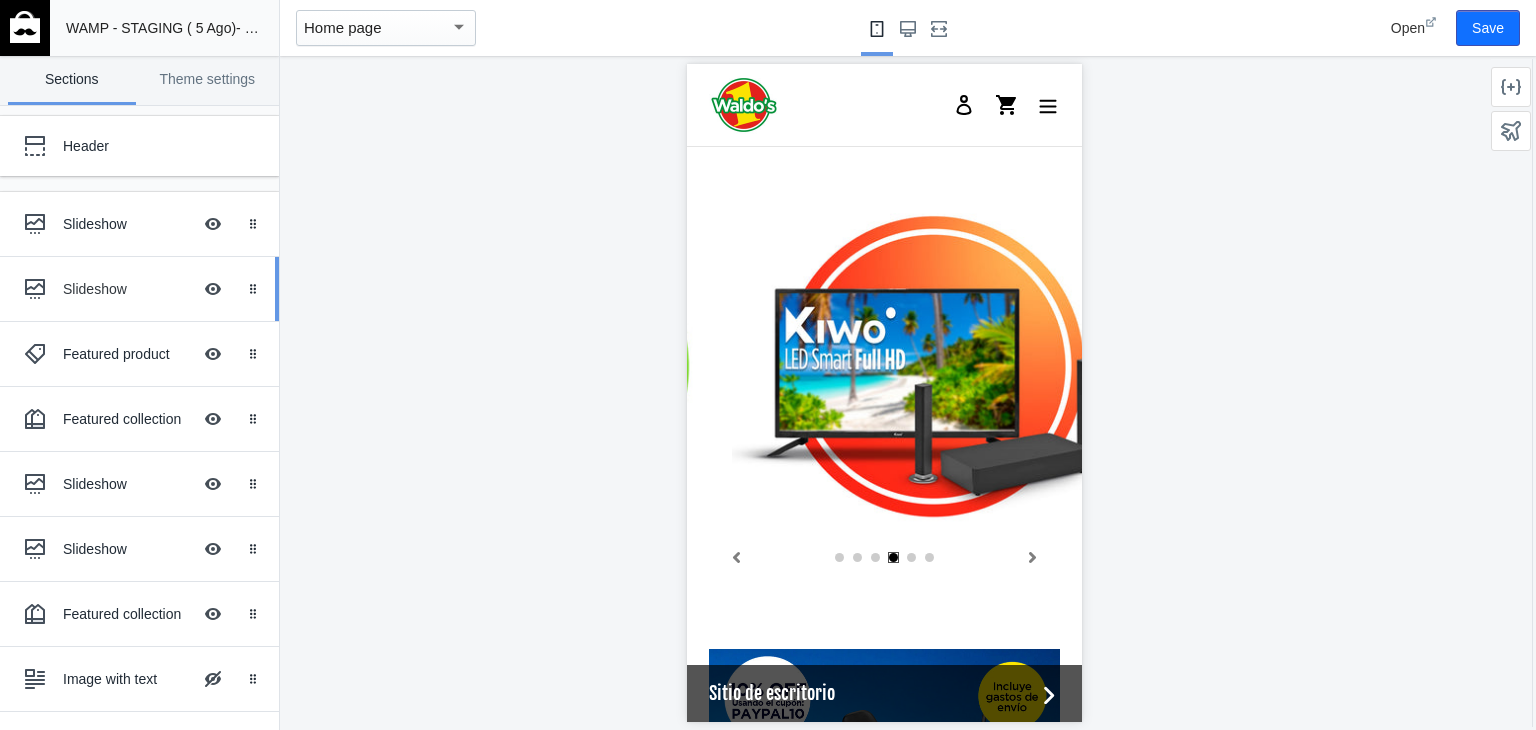 click on "Slideshow" at bounding box center [127, 289] 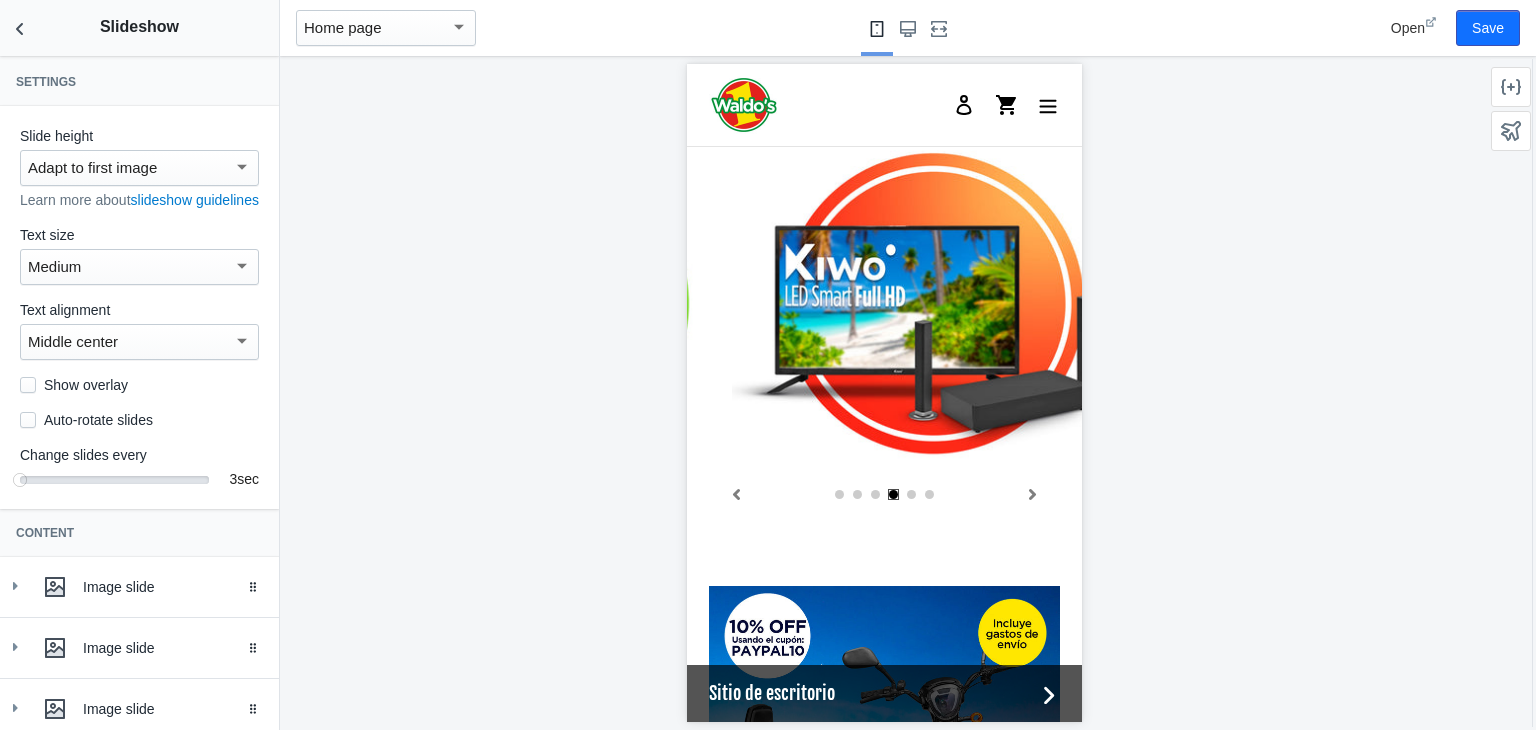 scroll, scrollTop: 658, scrollLeft: 0, axis: vertical 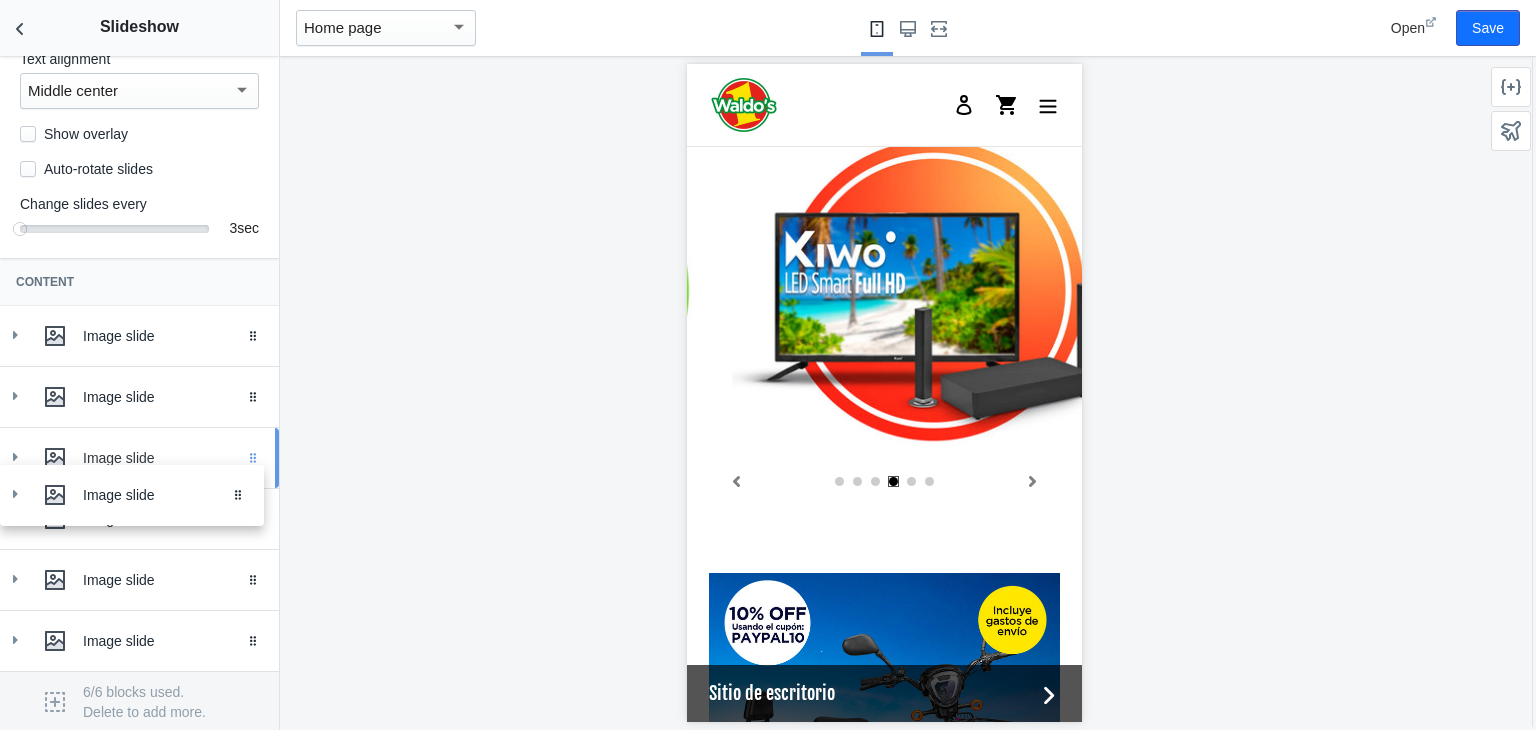 drag, startPoint x: 236, startPoint y: 537, endPoint x: 236, endPoint y: 480, distance: 57 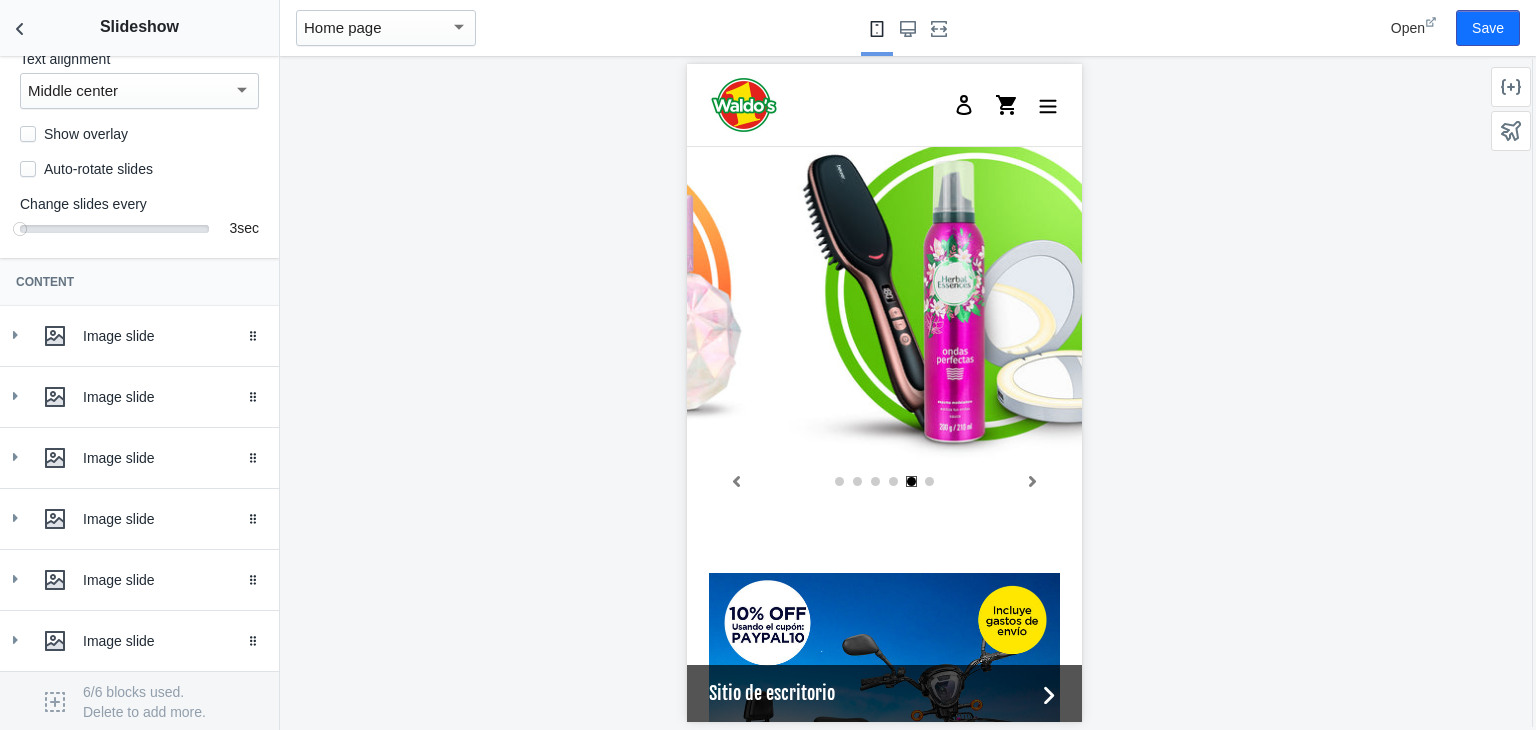 scroll, scrollTop: 0, scrollLeft: 1900, axis: horizontal 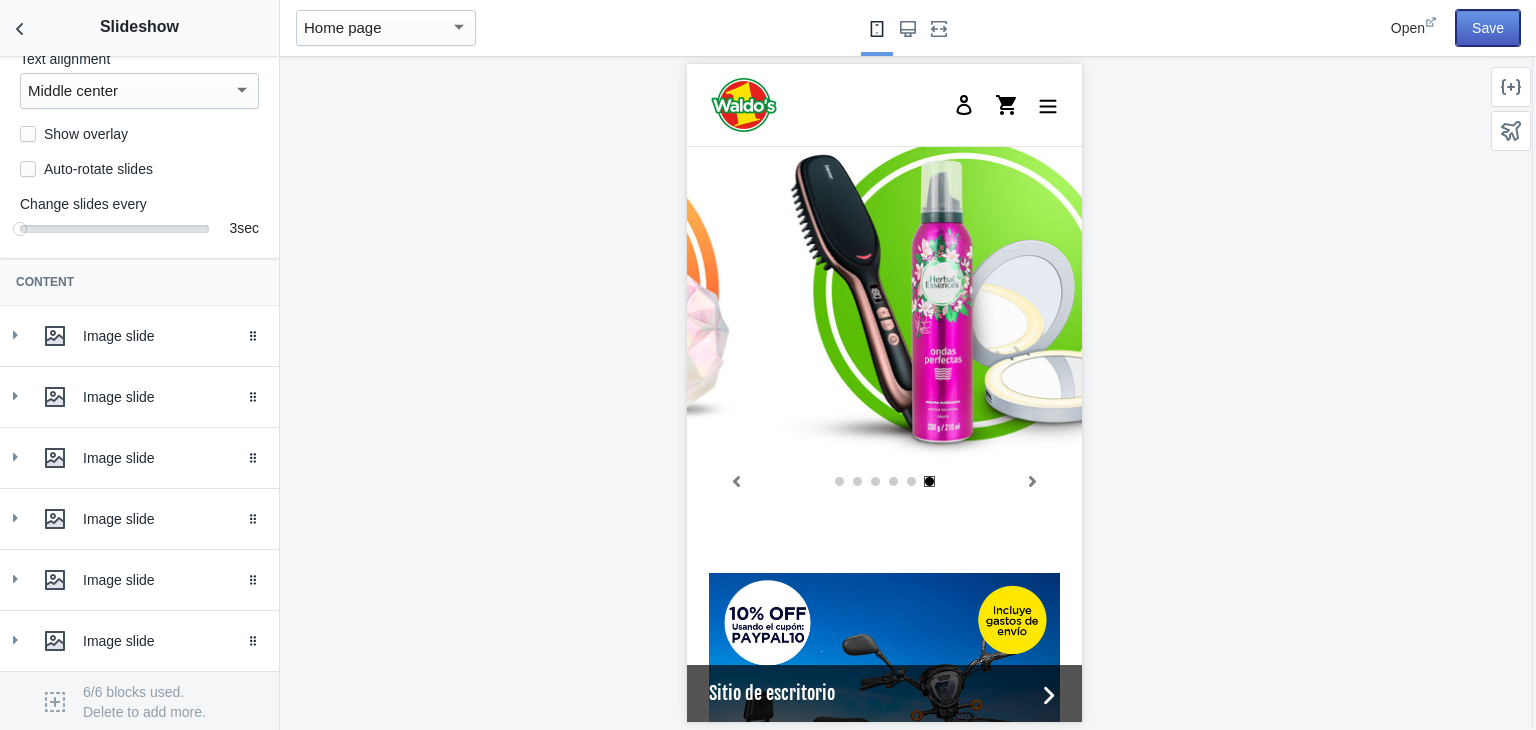 click on "Save" at bounding box center [1488, 28] 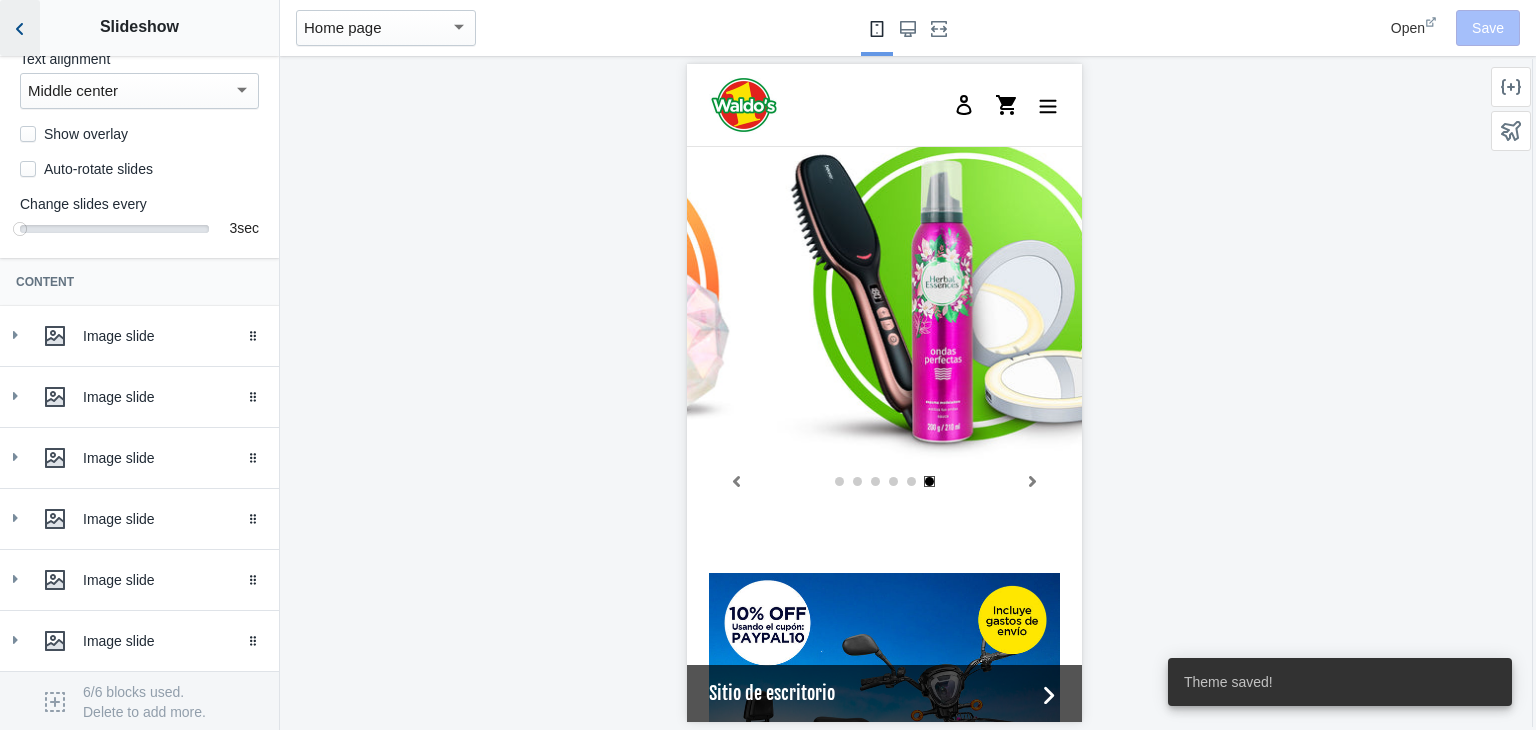 click at bounding box center (20, 28) 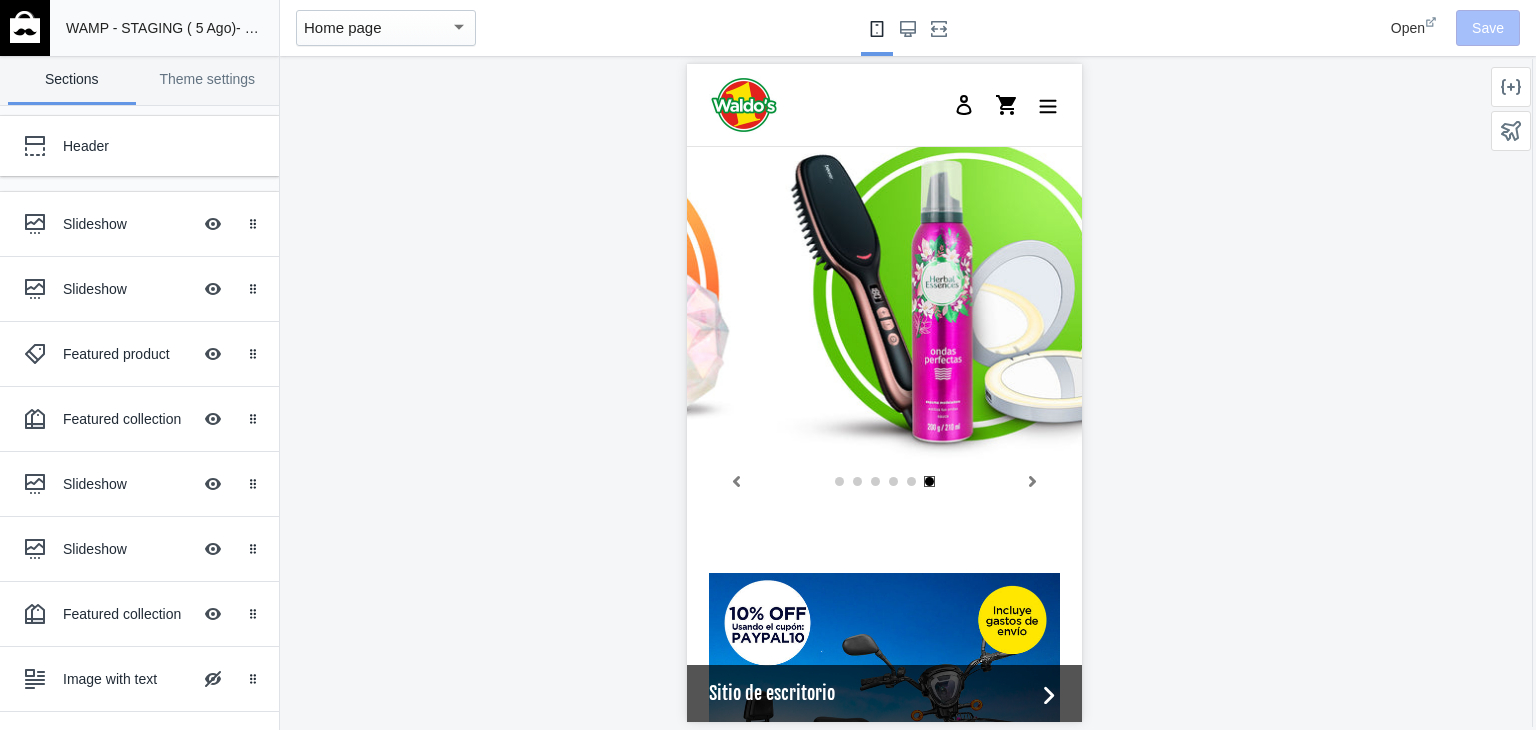 click at bounding box center (25, 27) 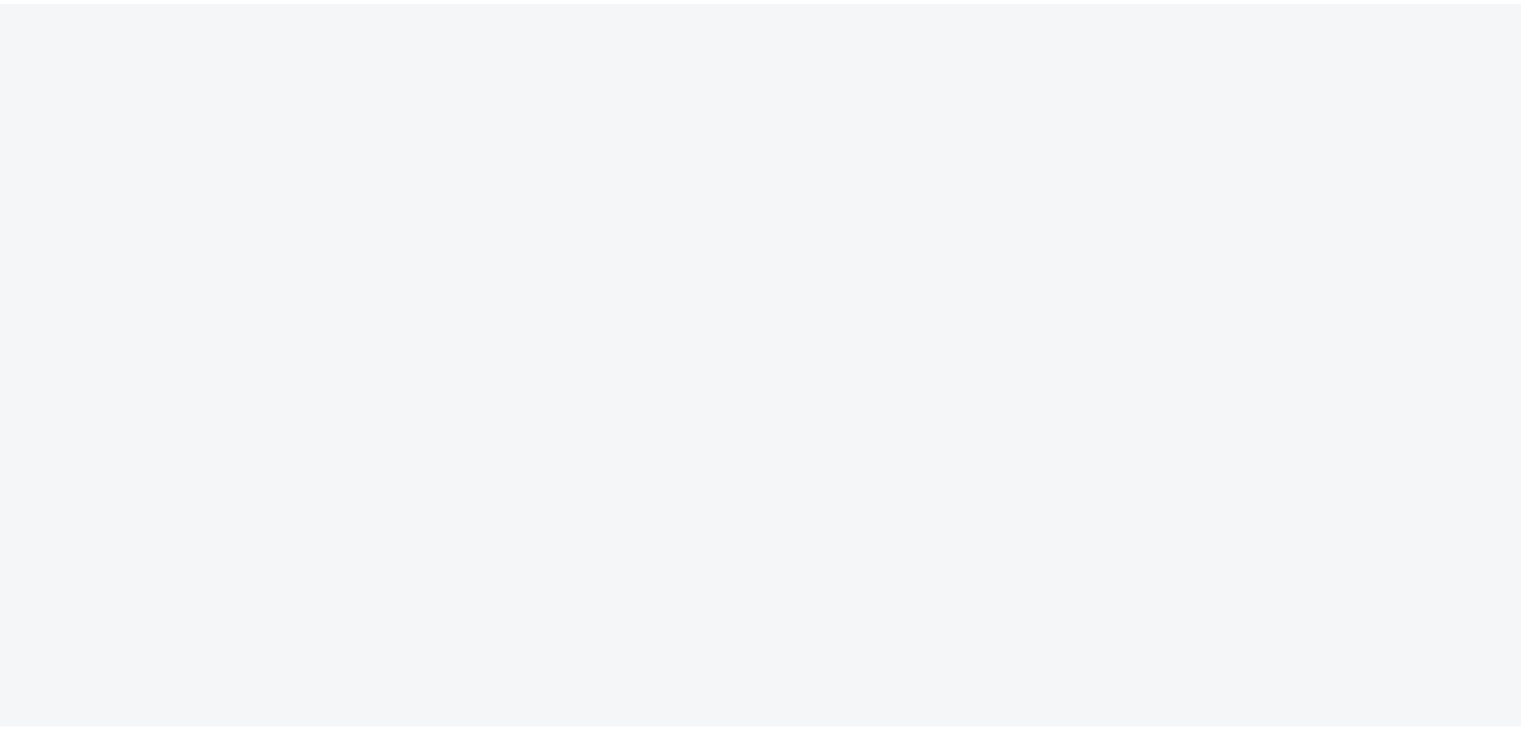 scroll, scrollTop: 0, scrollLeft: 0, axis: both 